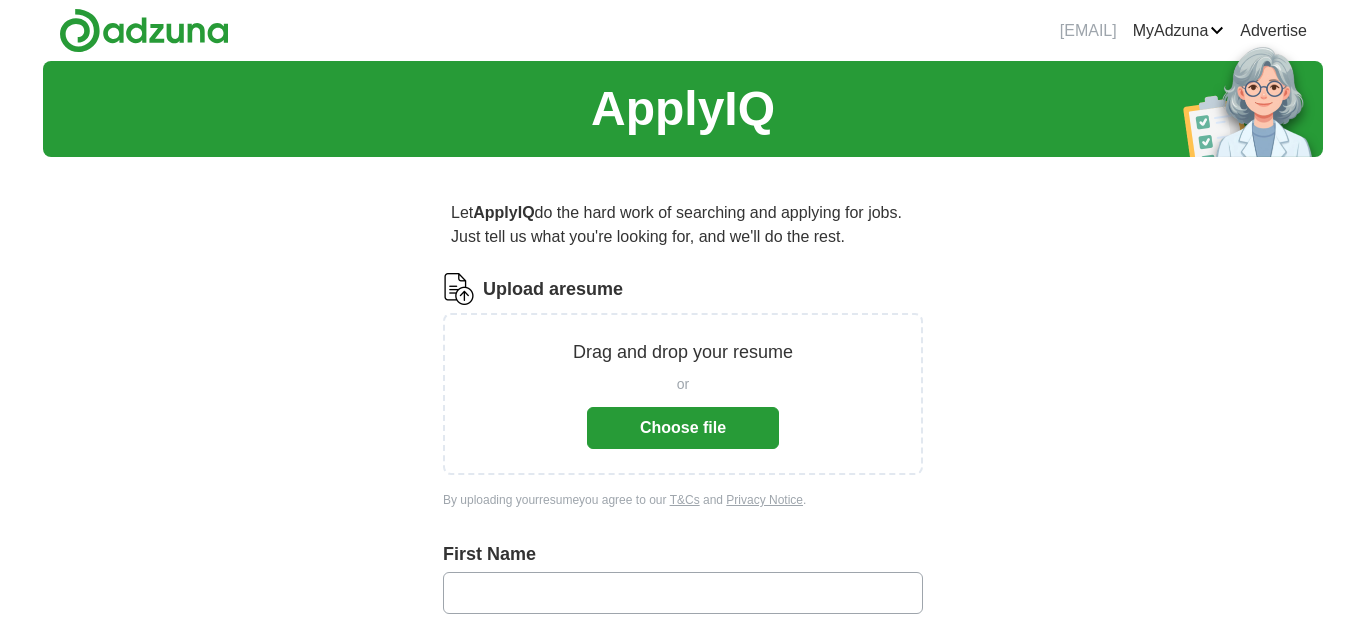 scroll, scrollTop: 0, scrollLeft: 0, axis: both 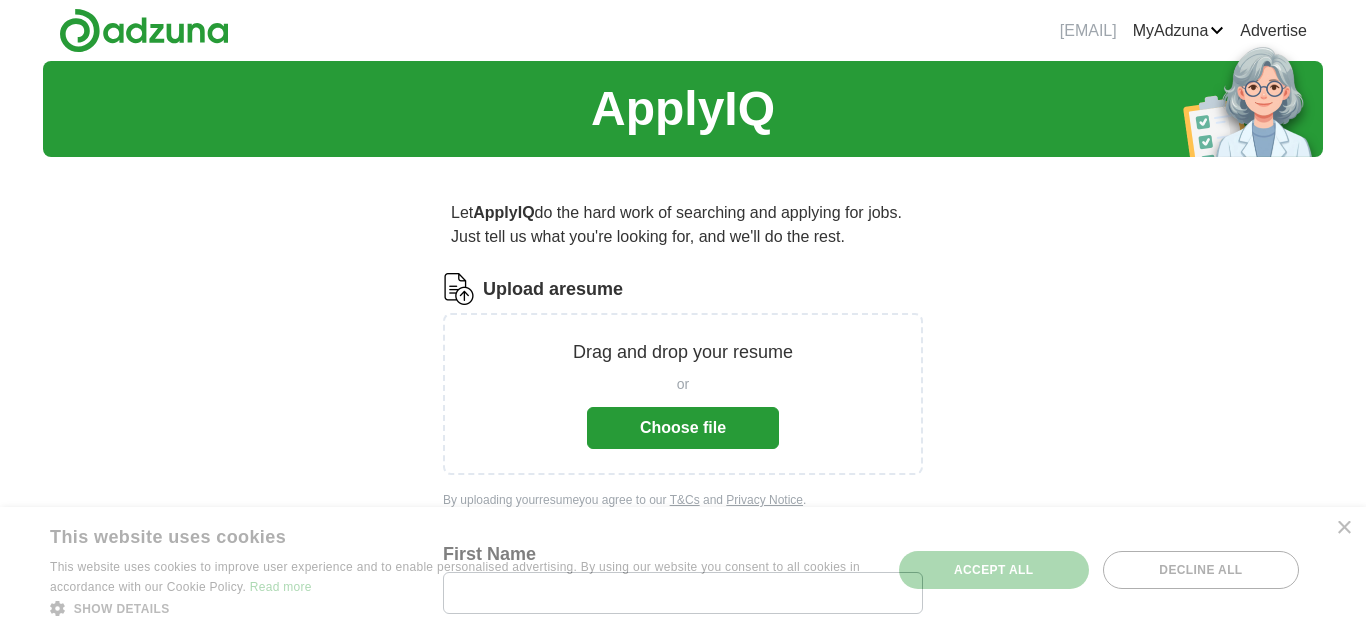 click on "Choose file" at bounding box center (683, 428) 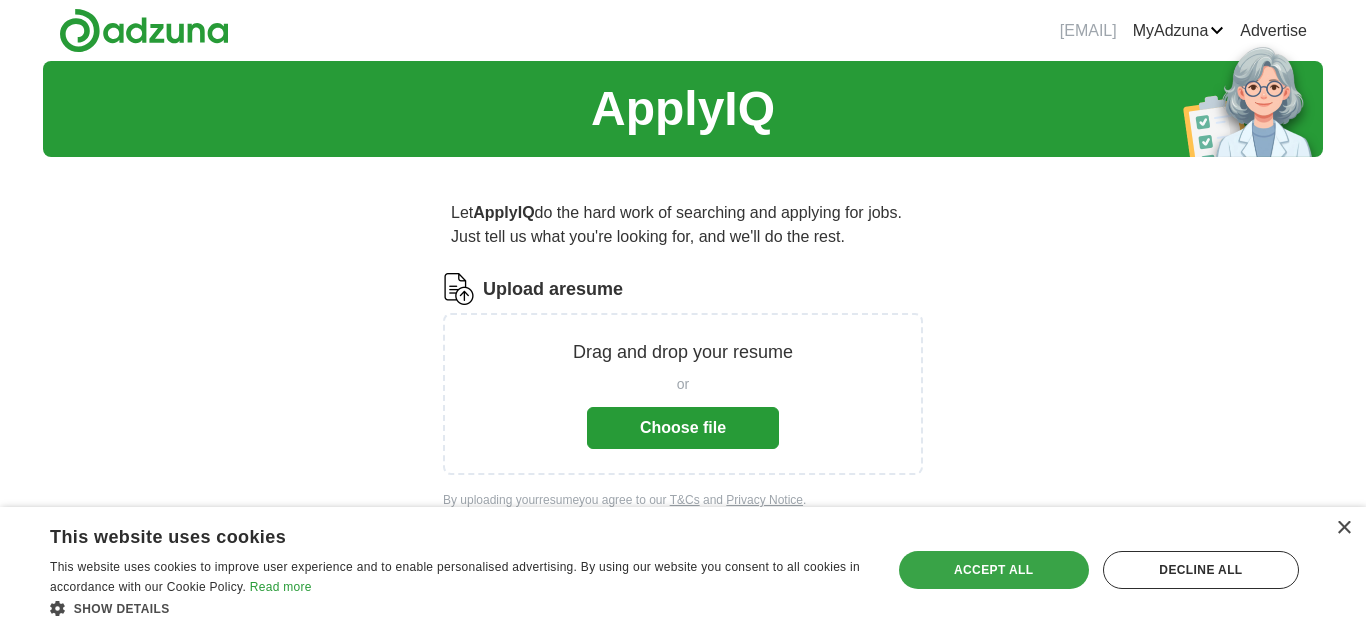 click on "Accept all" at bounding box center [994, 570] 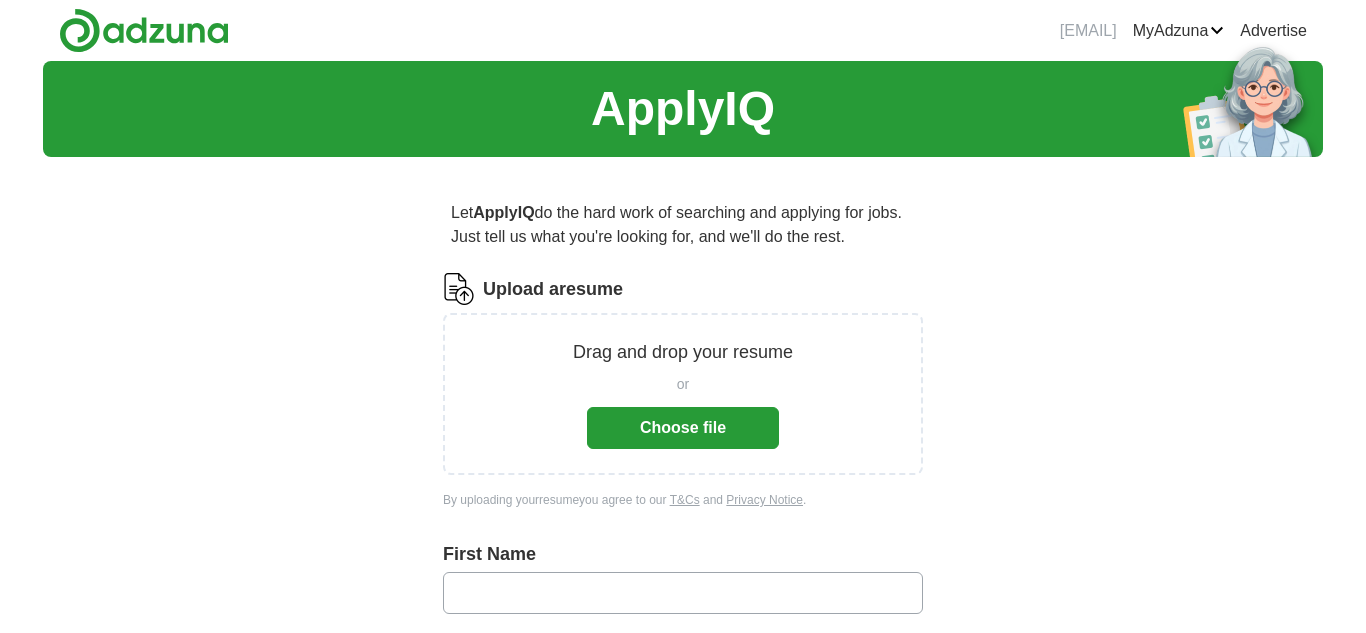 click at bounding box center (683, 593) 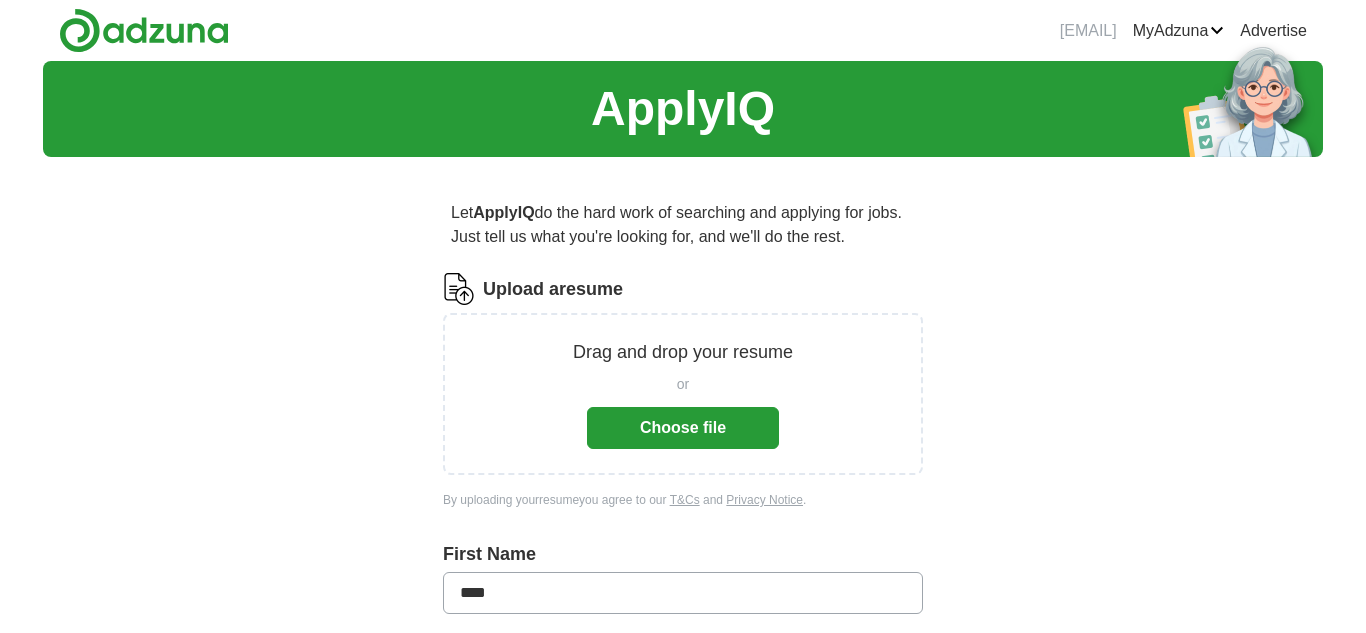 type on "*********" 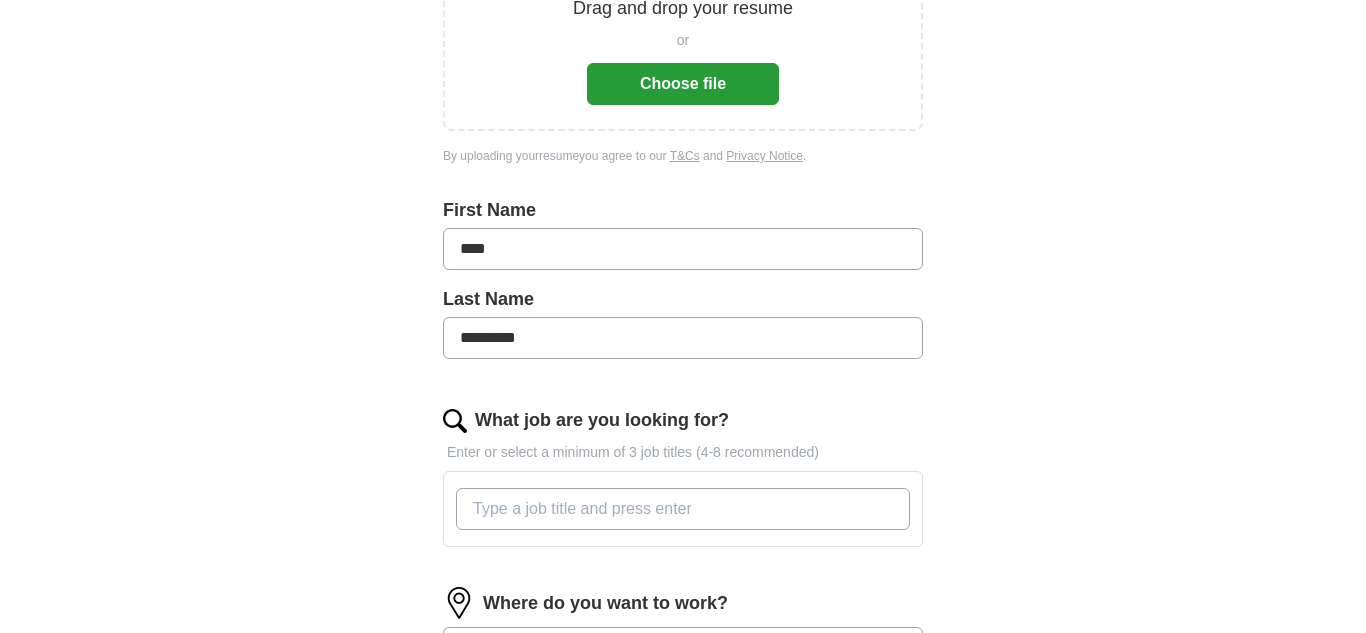 scroll, scrollTop: 351, scrollLeft: 0, axis: vertical 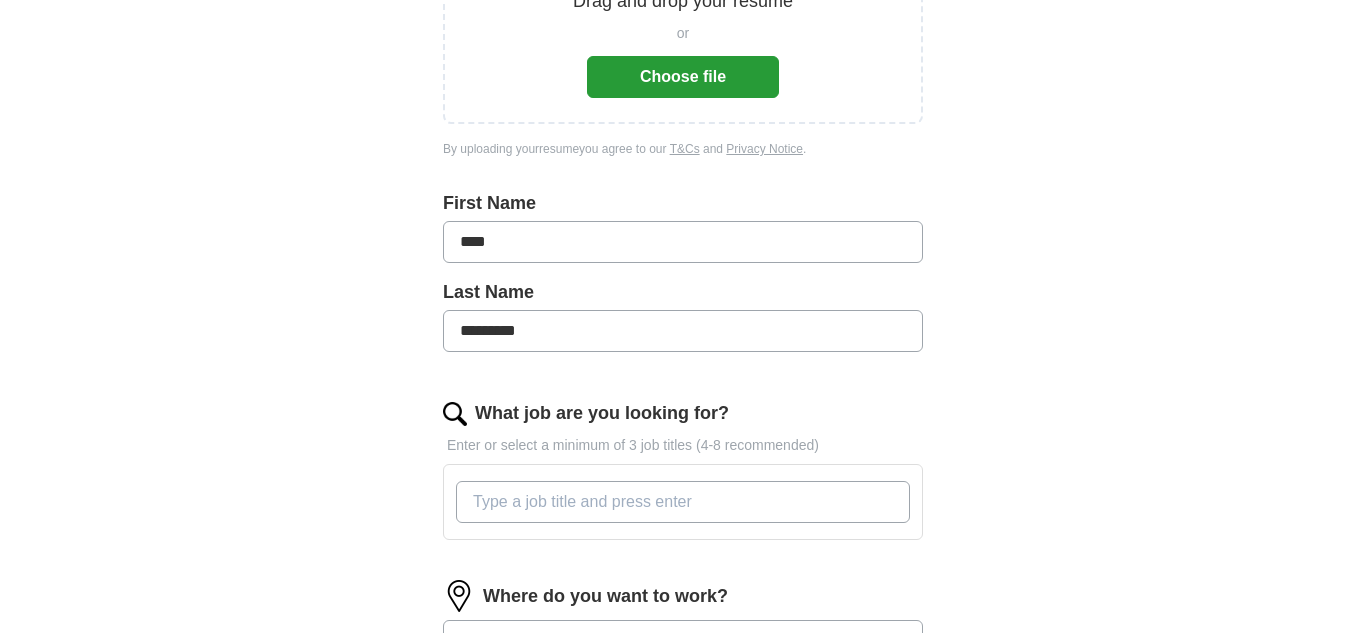 click on "What job are you looking for?" at bounding box center (683, 502) 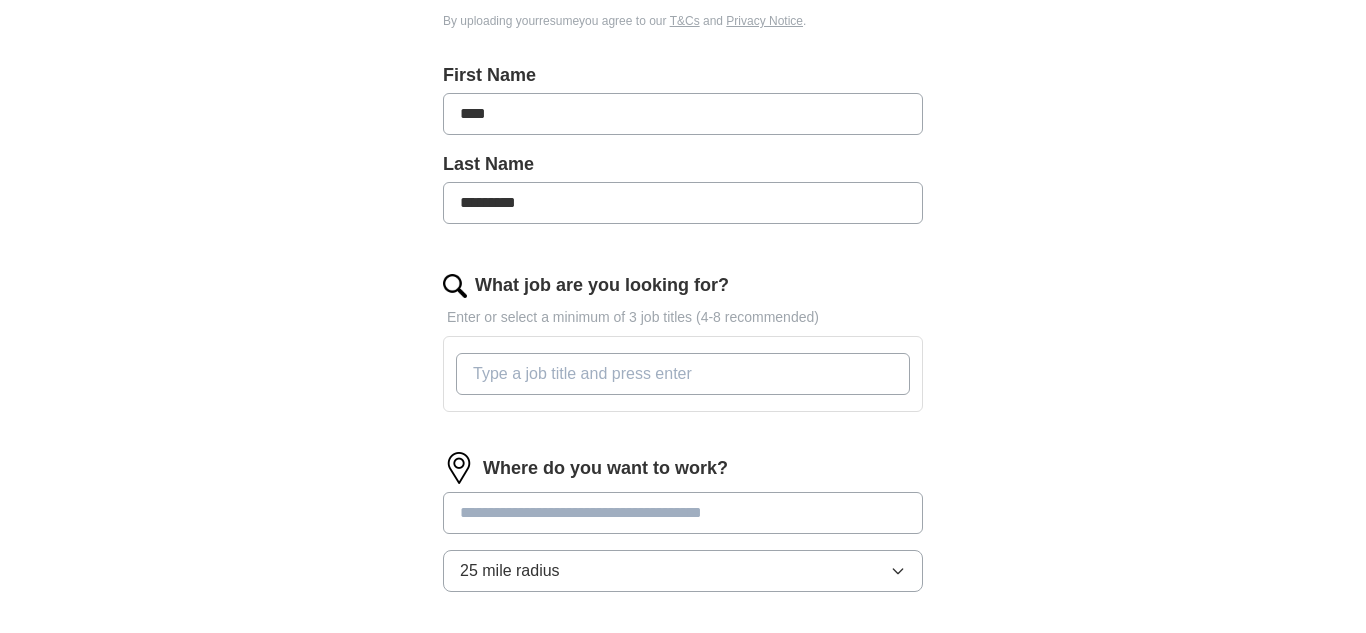 scroll, scrollTop: 489, scrollLeft: 0, axis: vertical 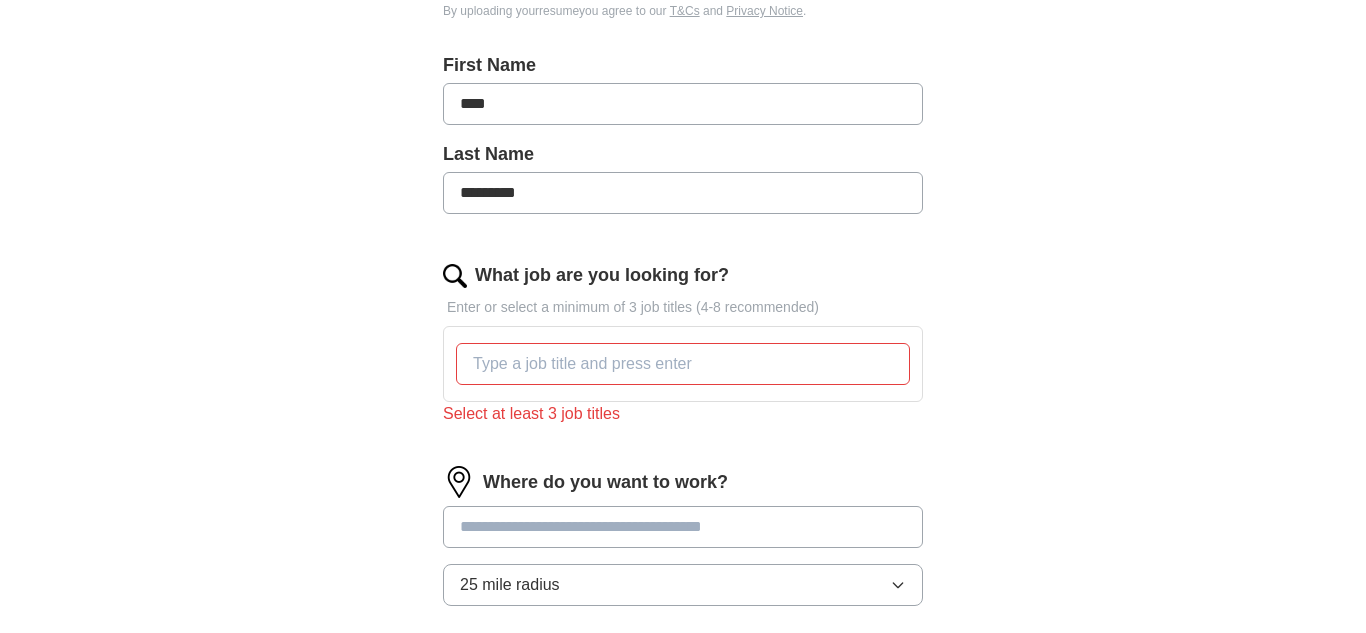 click on "Where do you want to work? 25 mile radius" at bounding box center (683, 544) 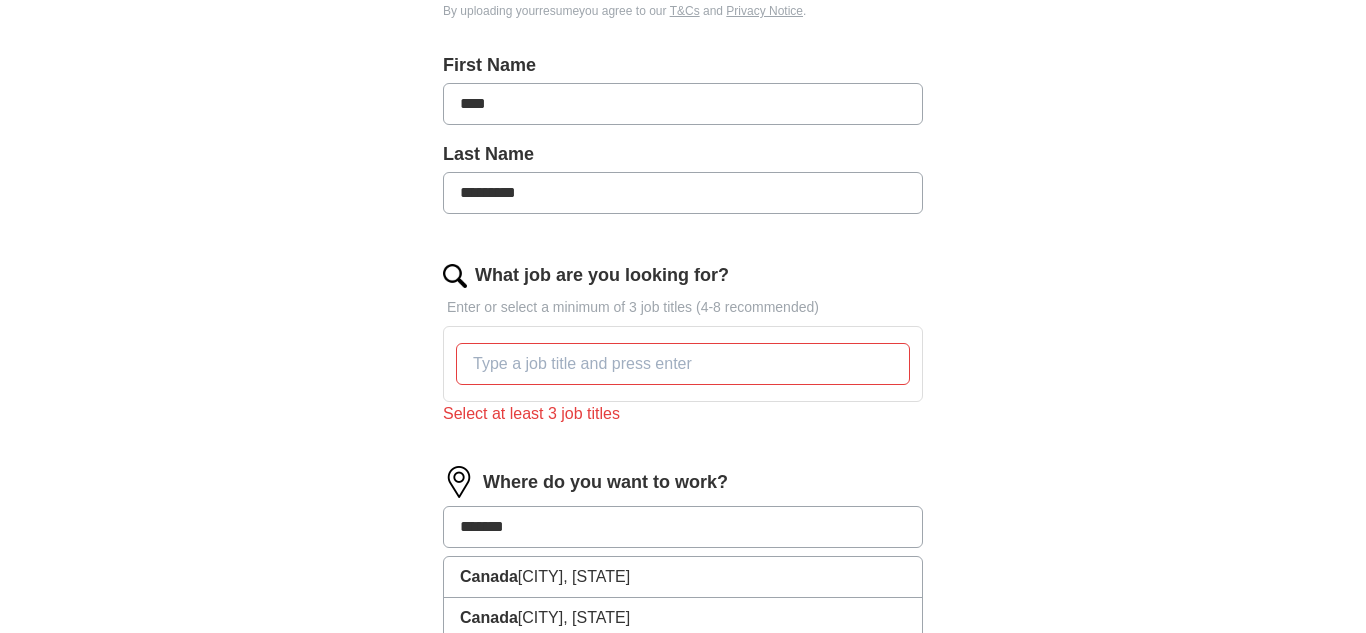 type on "********" 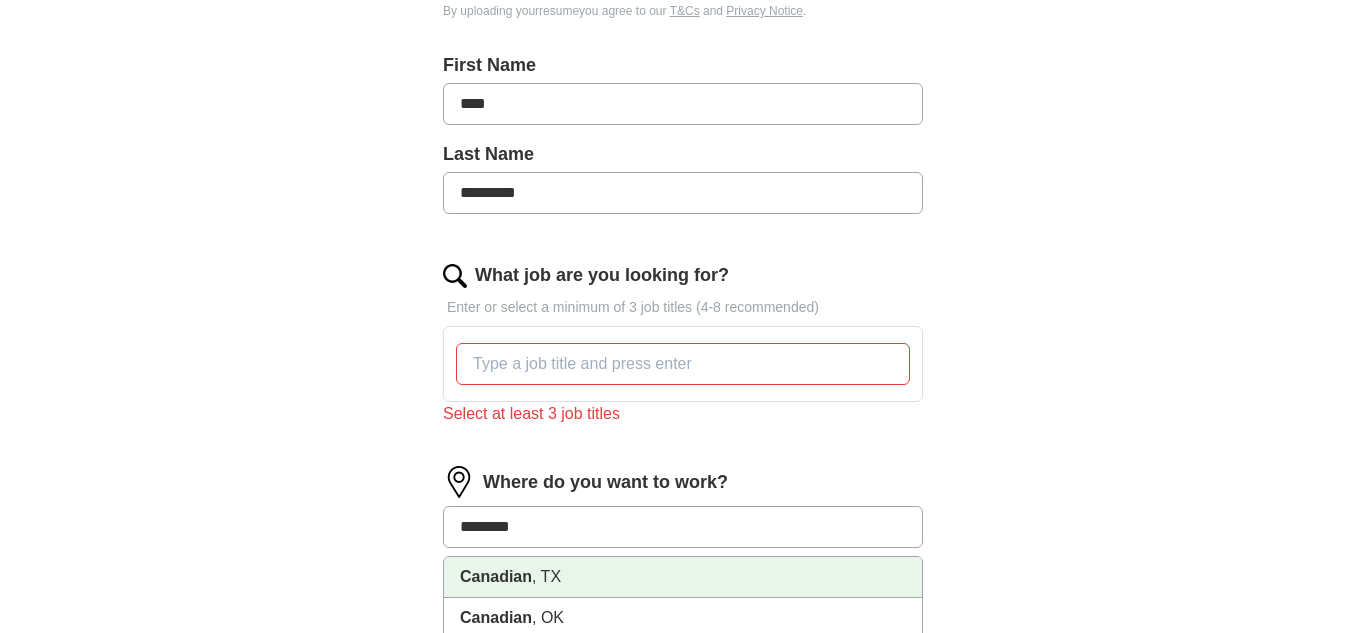 click on "Canadian" at bounding box center (496, 576) 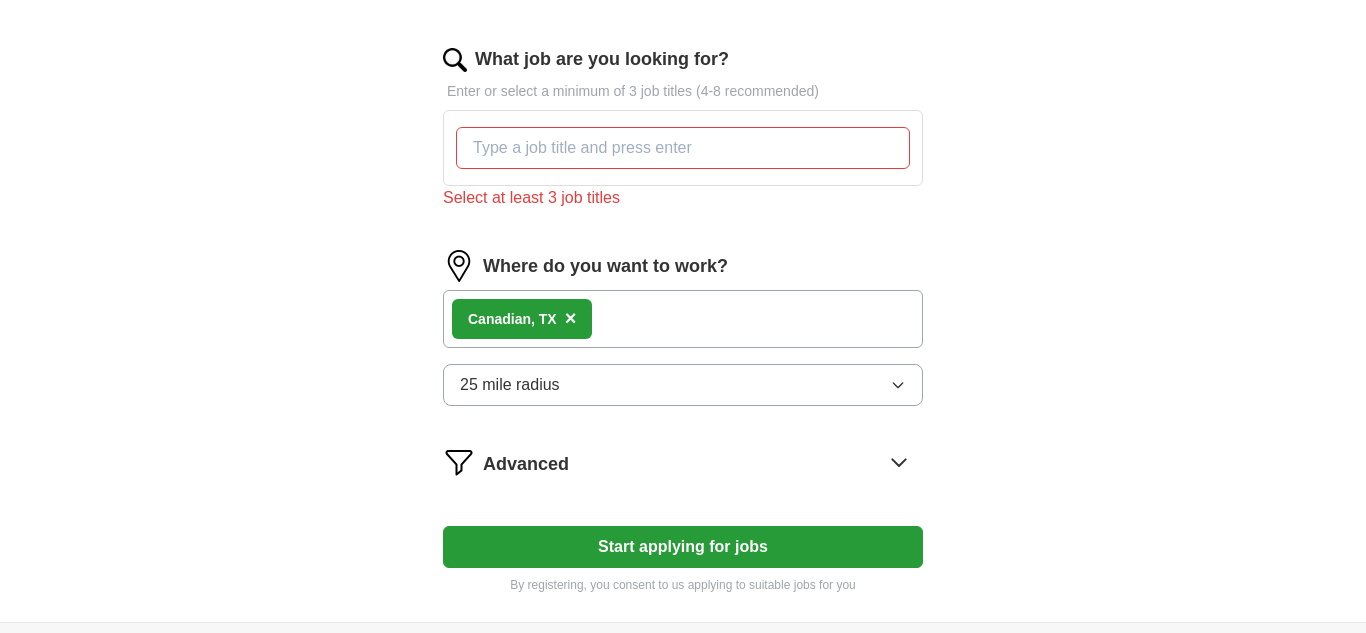 scroll, scrollTop: 706, scrollLeft: 0, axis: vertical 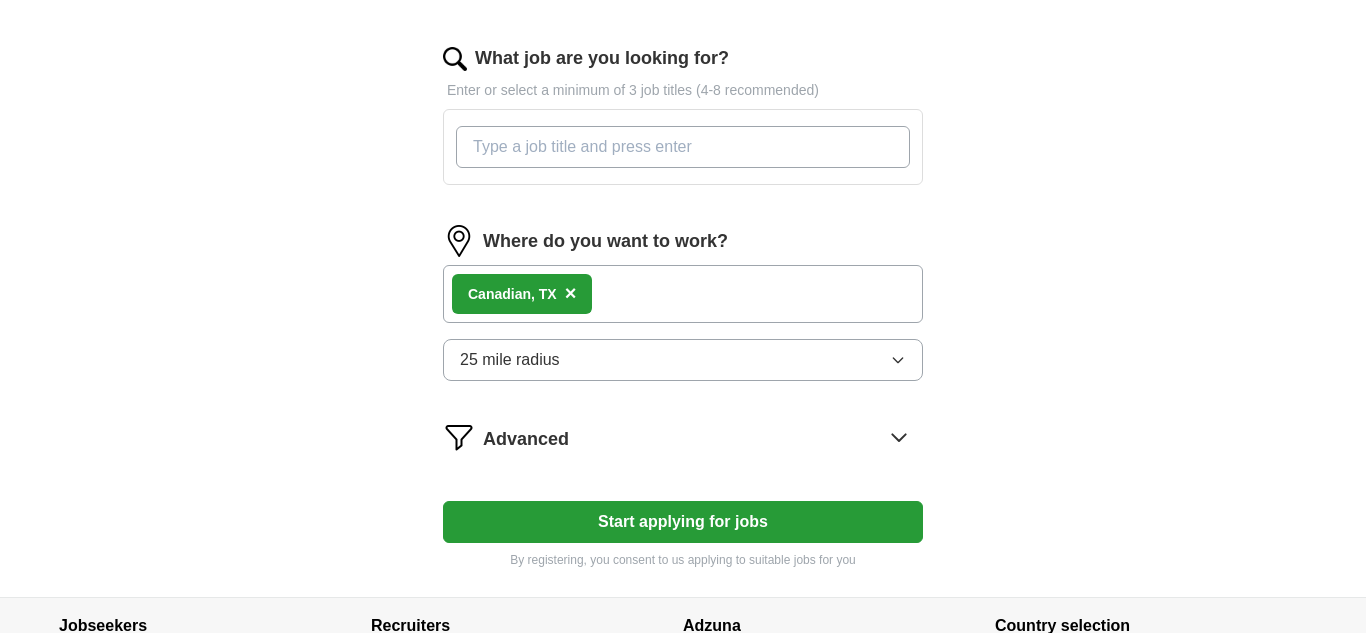 click on "What job are you looking for?" at bounding box center (683, 147) 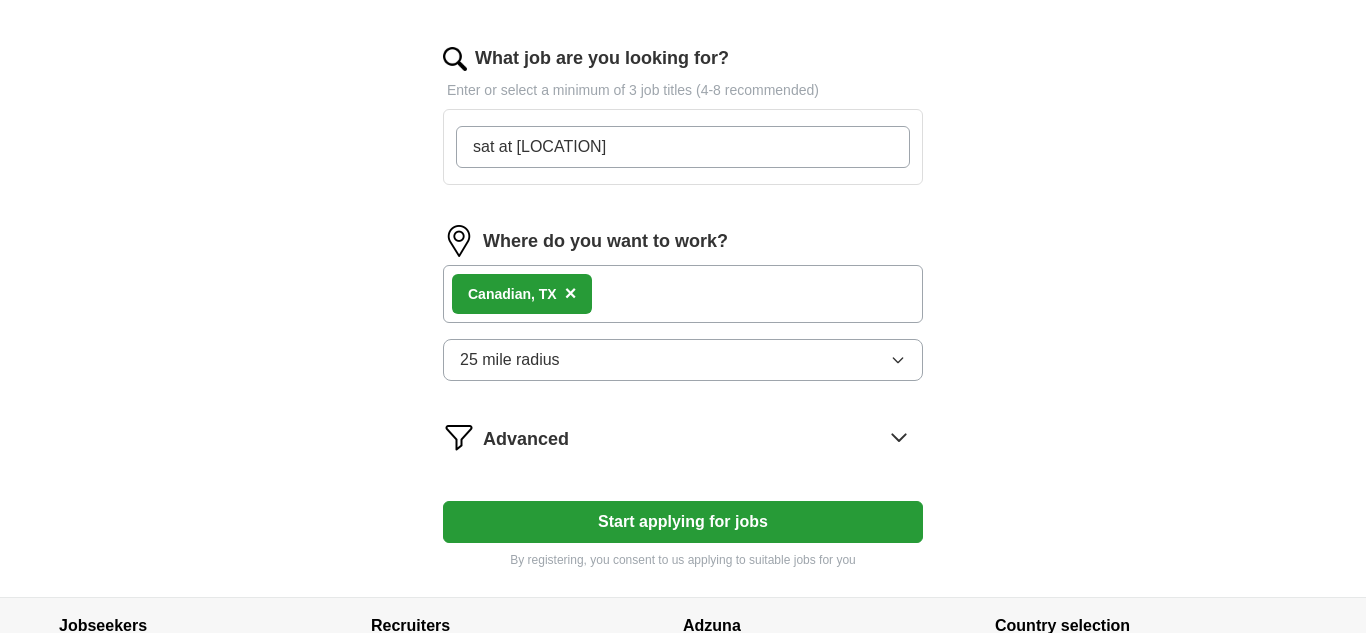 type on "sat at home" 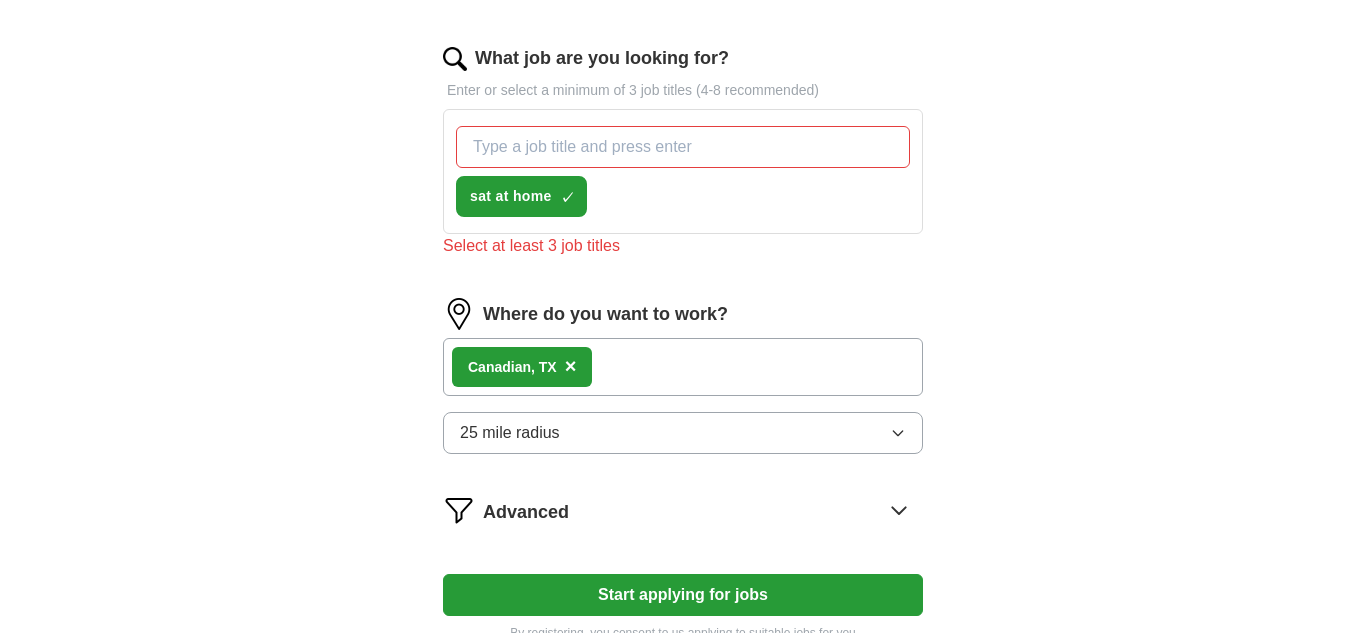 click on "Upload a resume Drag and drop your resume or Choose file By uploading your resume you agree to our T&Cs and Privacy Notice . First Name [FIRST] Last Name [LAST] What job are you looking for? Enter or select a minimum of 3 job titles (4-8 recommended) sat at home ✓ × Select at least 3 job titles Where do you want to work? [CITY] , [STATE] × 25 mile radius Advanced Start applying for jobs By registering, you consent to us applying to suitable jobs for you" at bounding box center [683, 104] 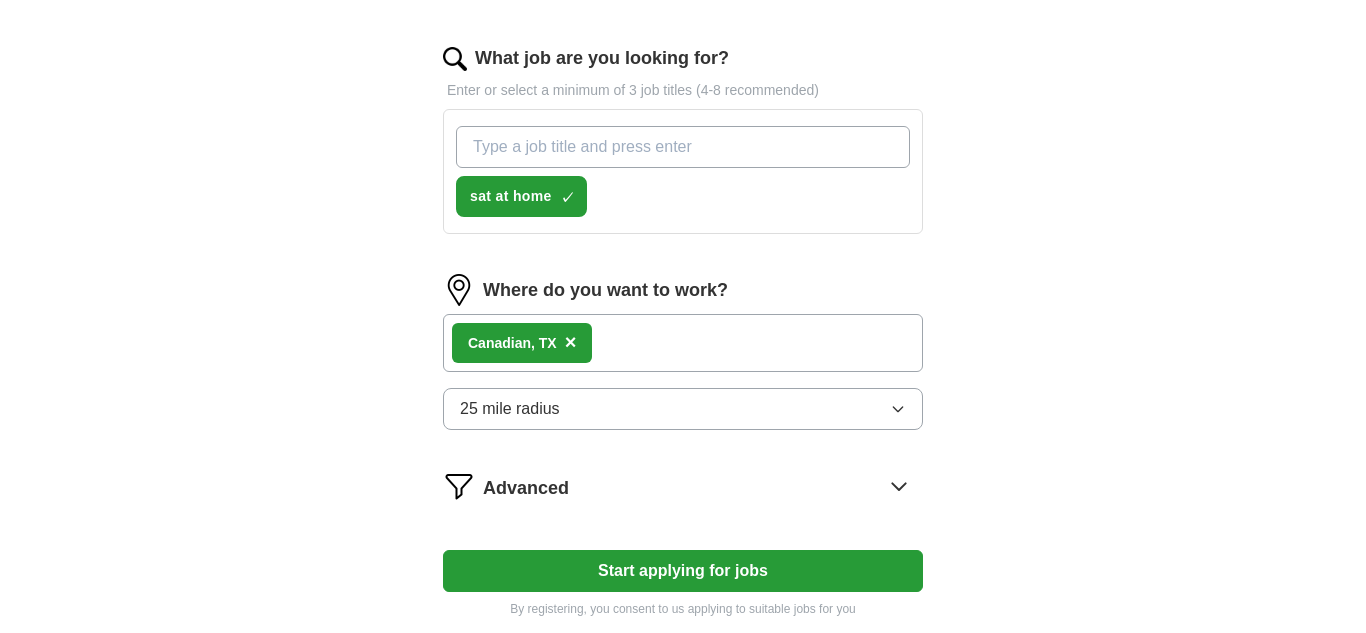 click on "What job are you looking for?" at bounding box center [683, 147] 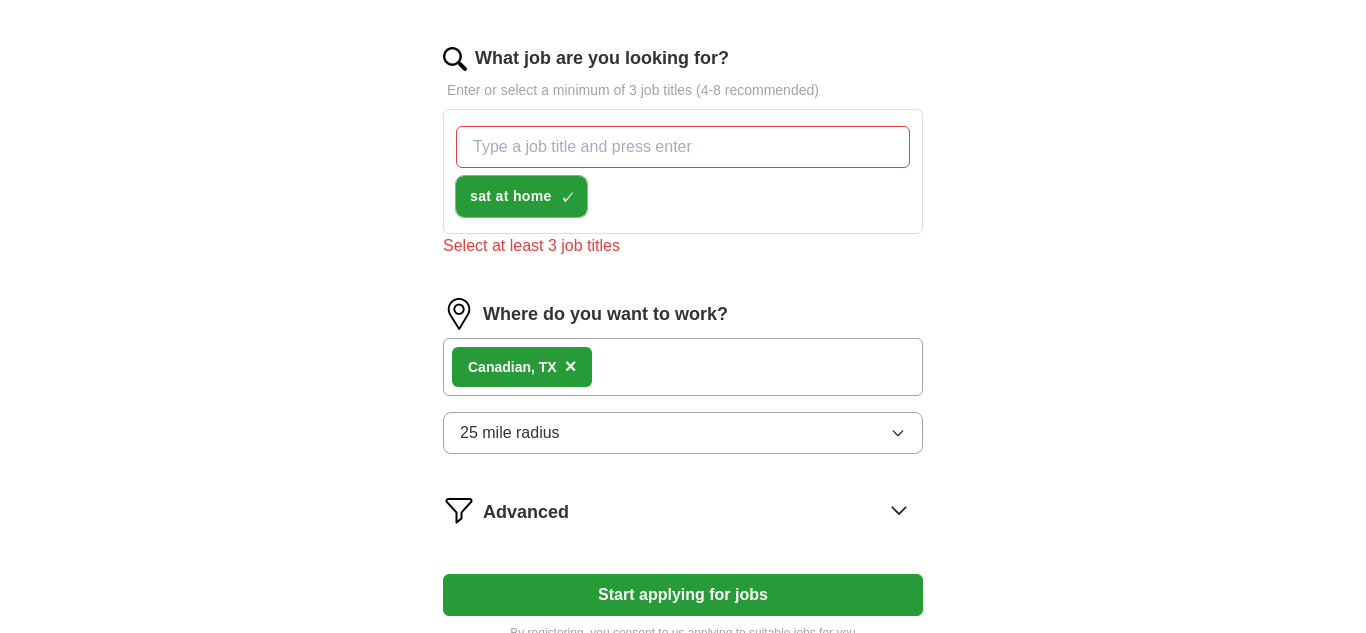 click on "sat at home ✓ ×" at bounding box center [521, 196] 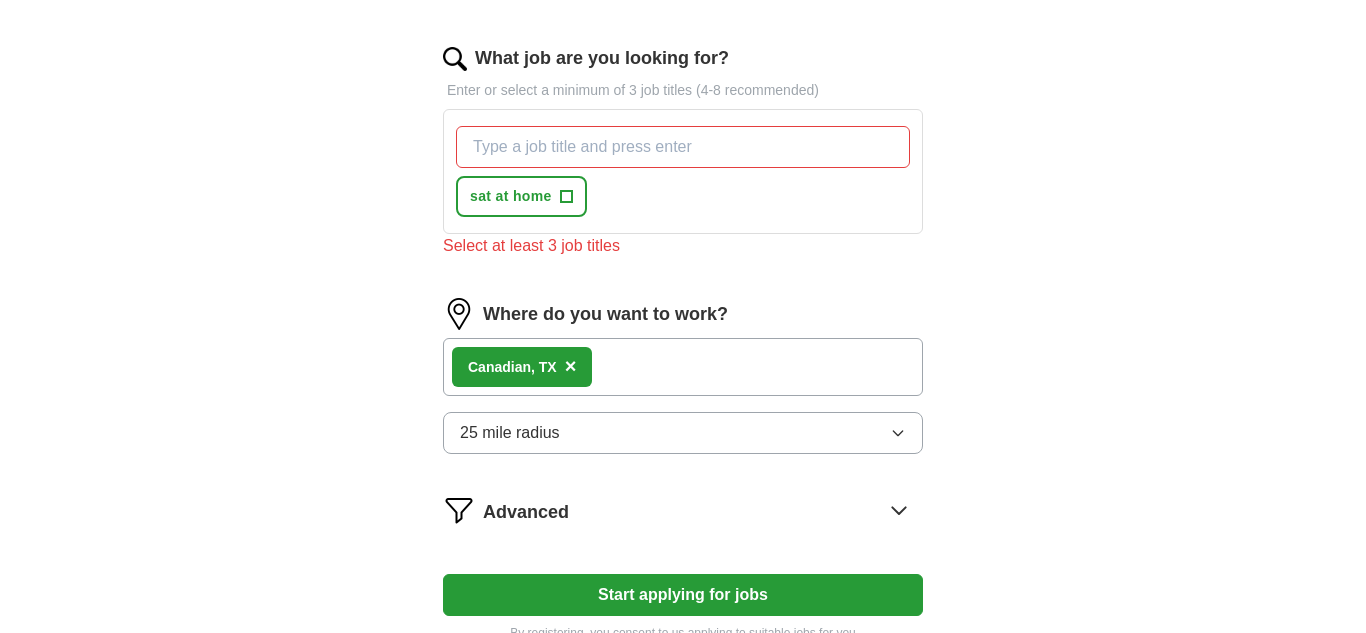 click on "What job are you looking for?" at bounding box center (683, 147) 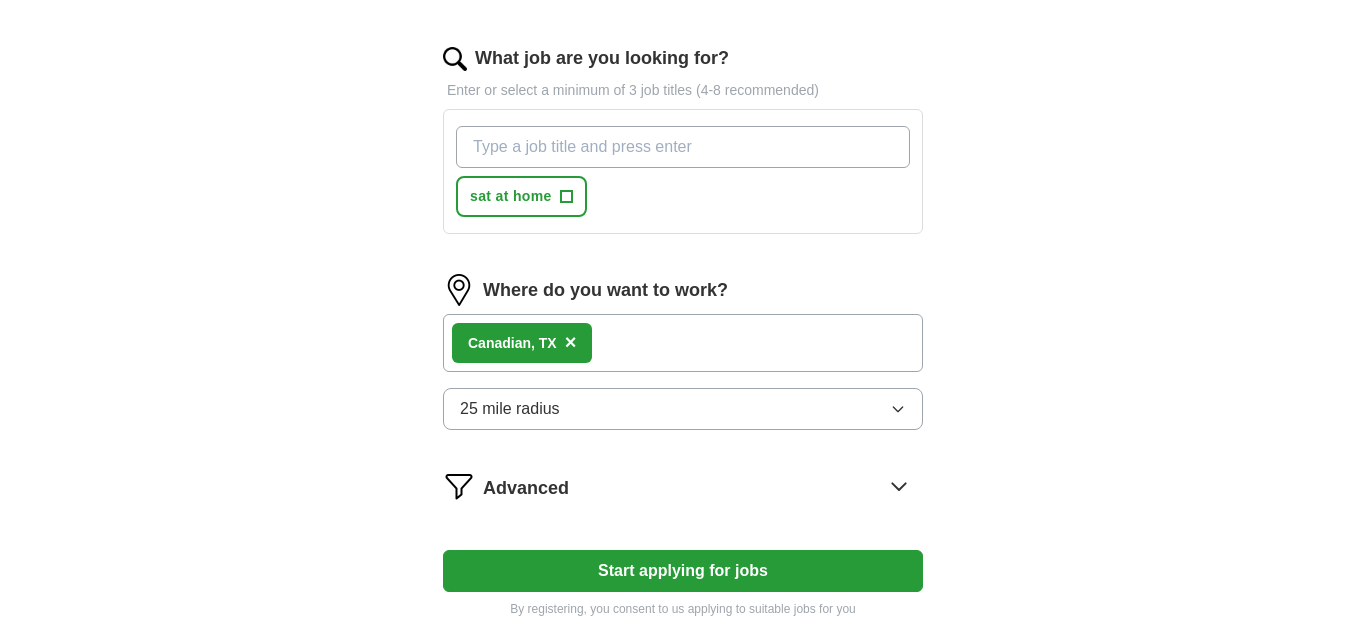 type on "l" 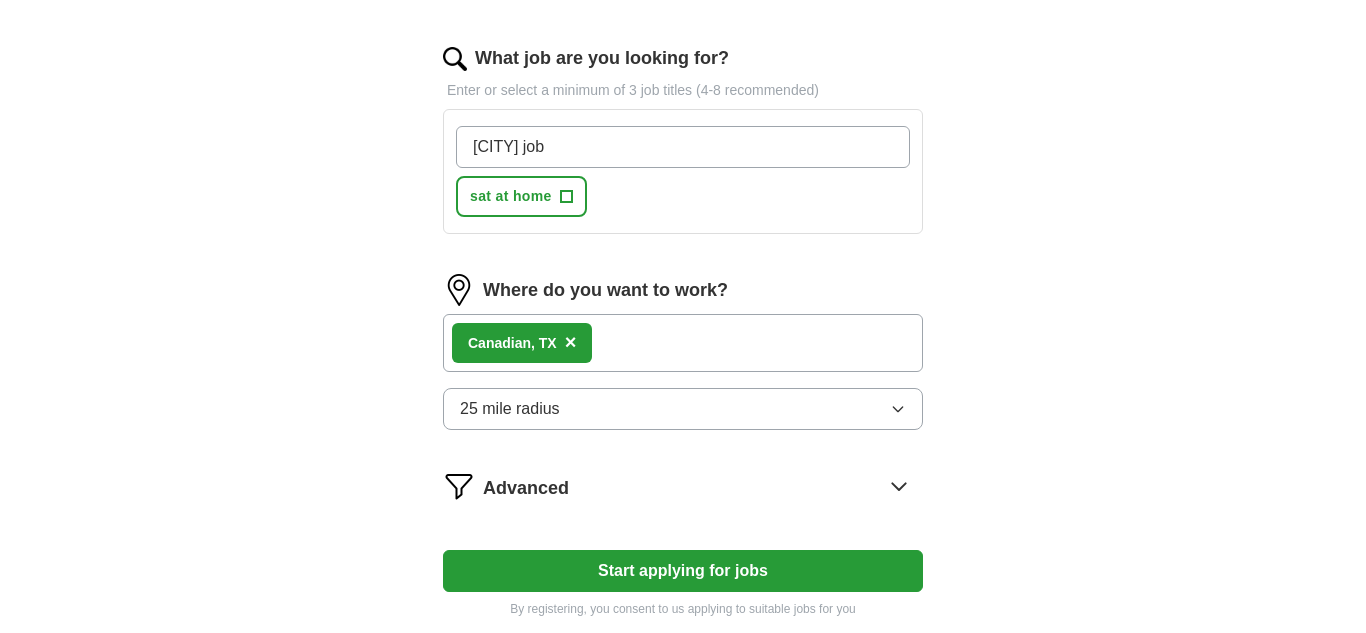 type on "[CITY] job" 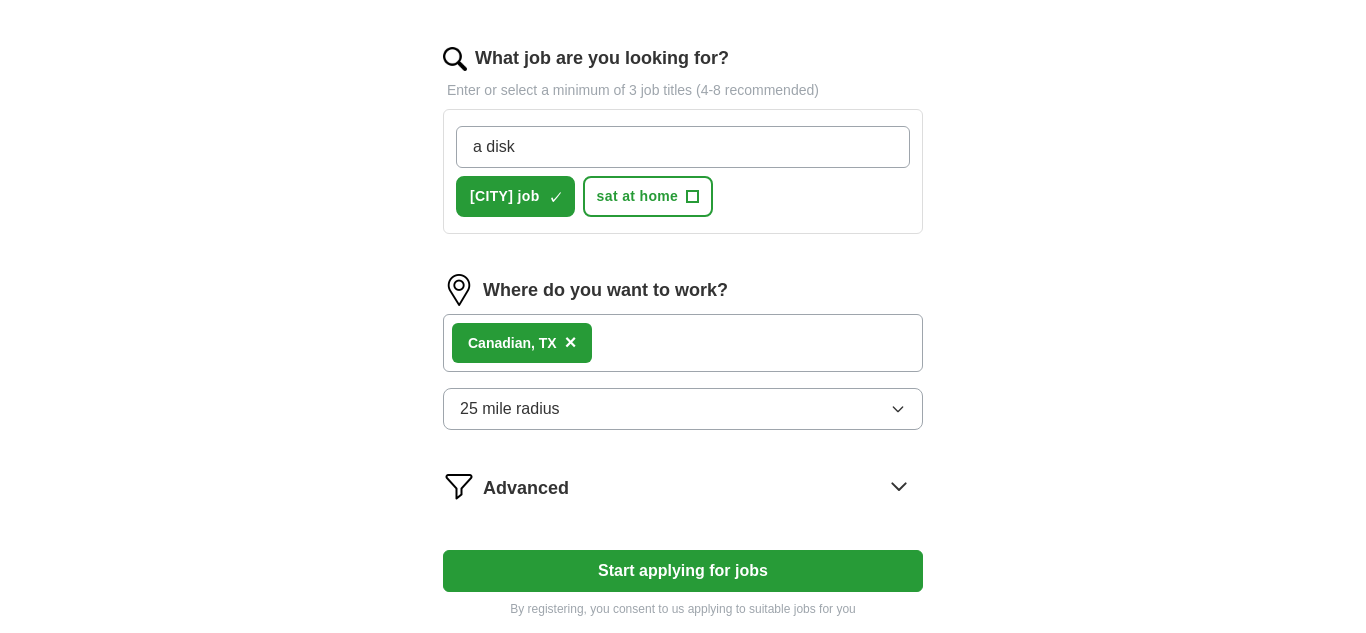 type on "a disk" 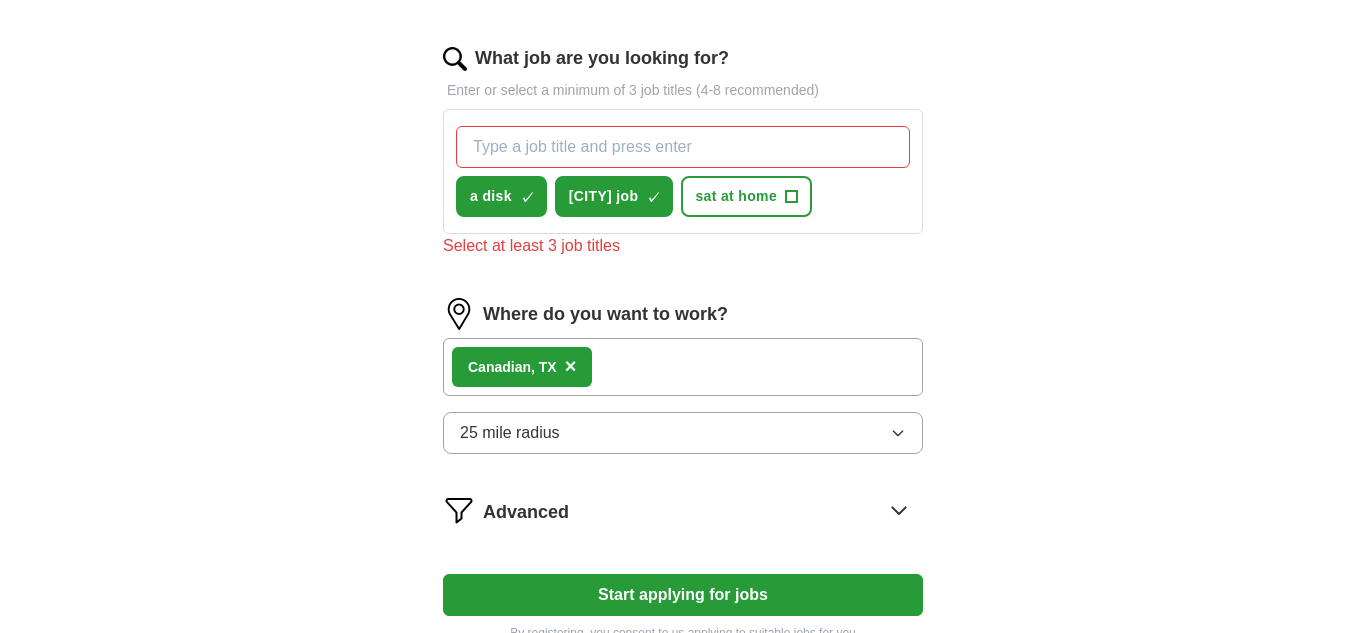 click on "Upload a resume Drag and drop your resume or Choose file By uploading your resume you agree to our T&Cs and Privacy Notice . First Name [FIRST] Last Name [LAST] What job are you looking for? Enter or select a minimum of 3 job titles (4-8 recommended) a disk ✓ × diske job ✓ × sat at home + Select at least 3 job titles Where do you want to work? [CITY] , [STATE] × 25 mile radius Advanced Start applying for jobs By registering, you consent to us applying to suitable jobs for you" at bounding box center (683, 104) 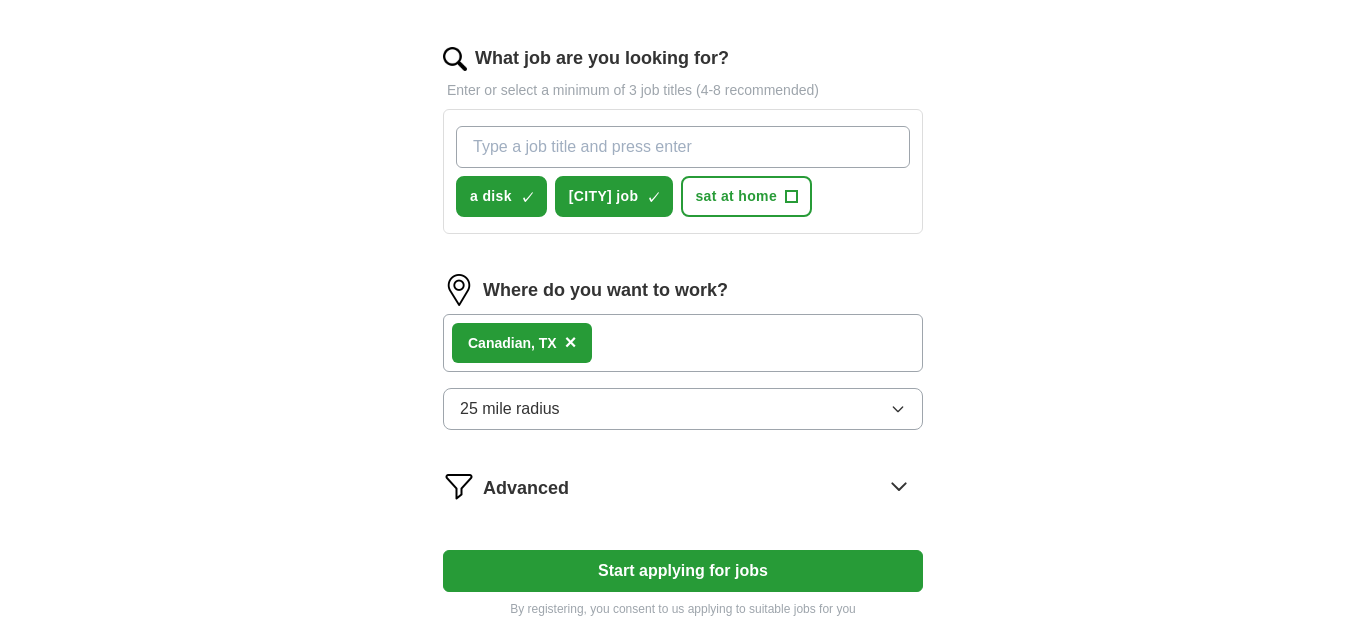 click on "What job are you looking for?" at bounding box center [683, 147] 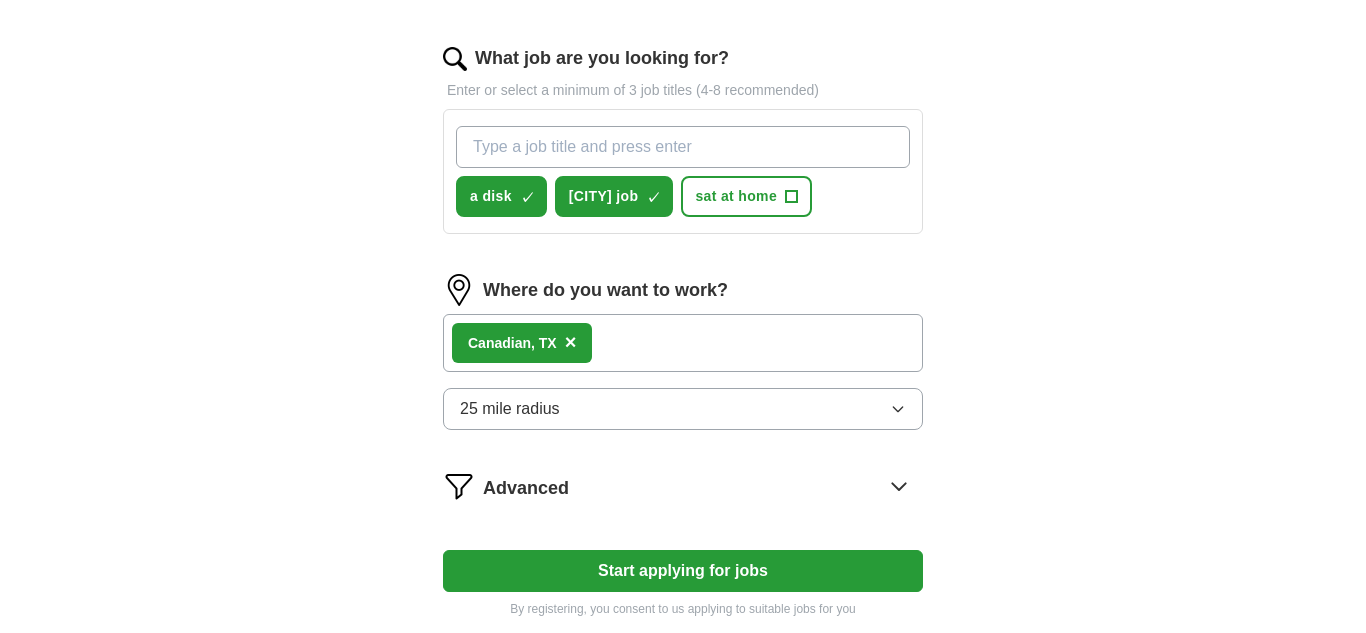 click on "What job are you looking for?" at bounding box center [683, 147] 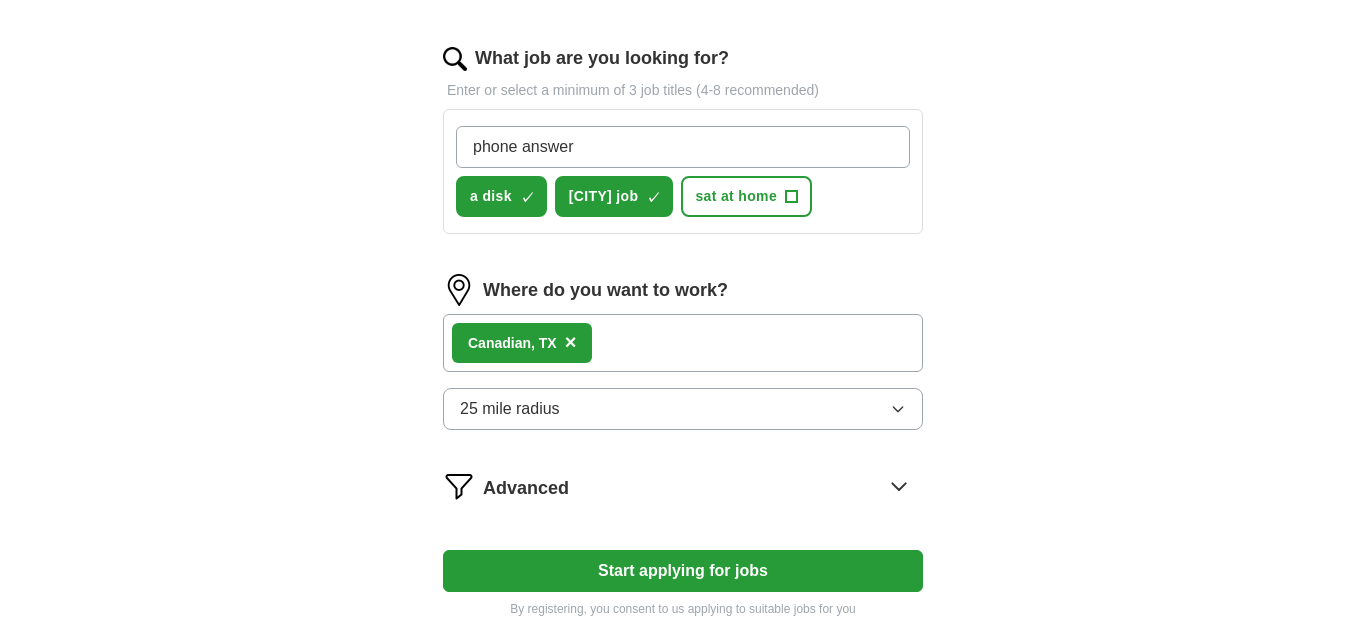 type on "phone answer" 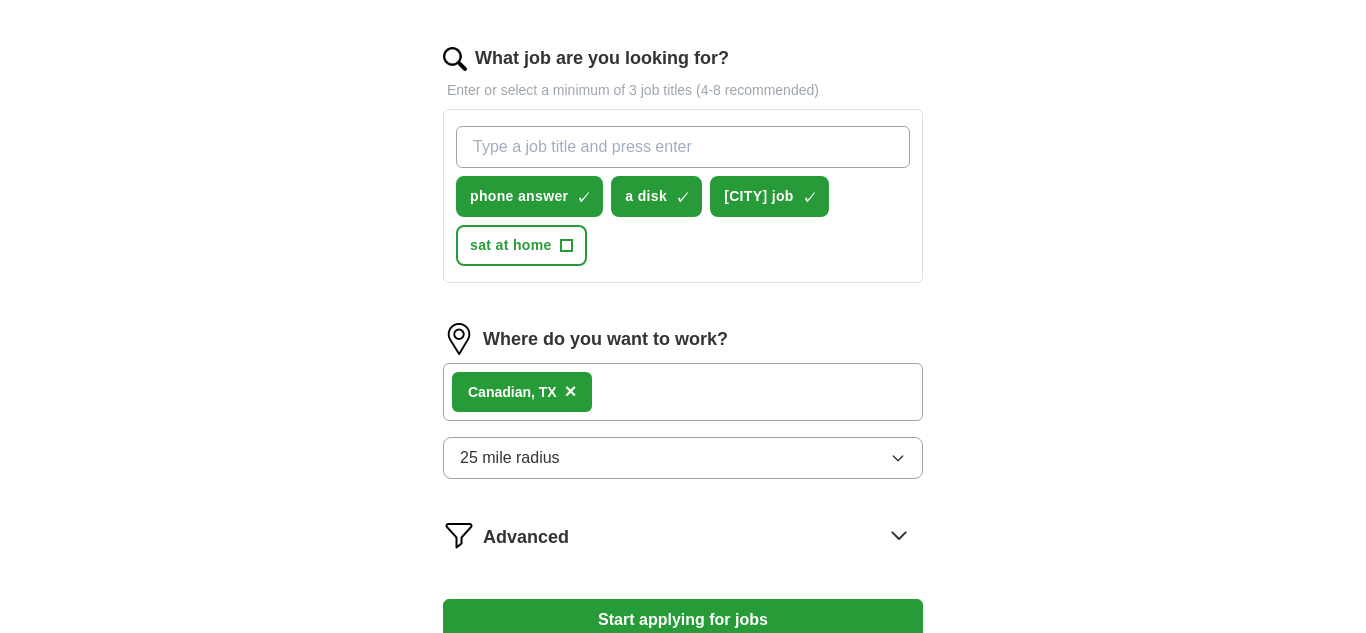 click on "Start applying for jobs" at bounding box center (683, 620) 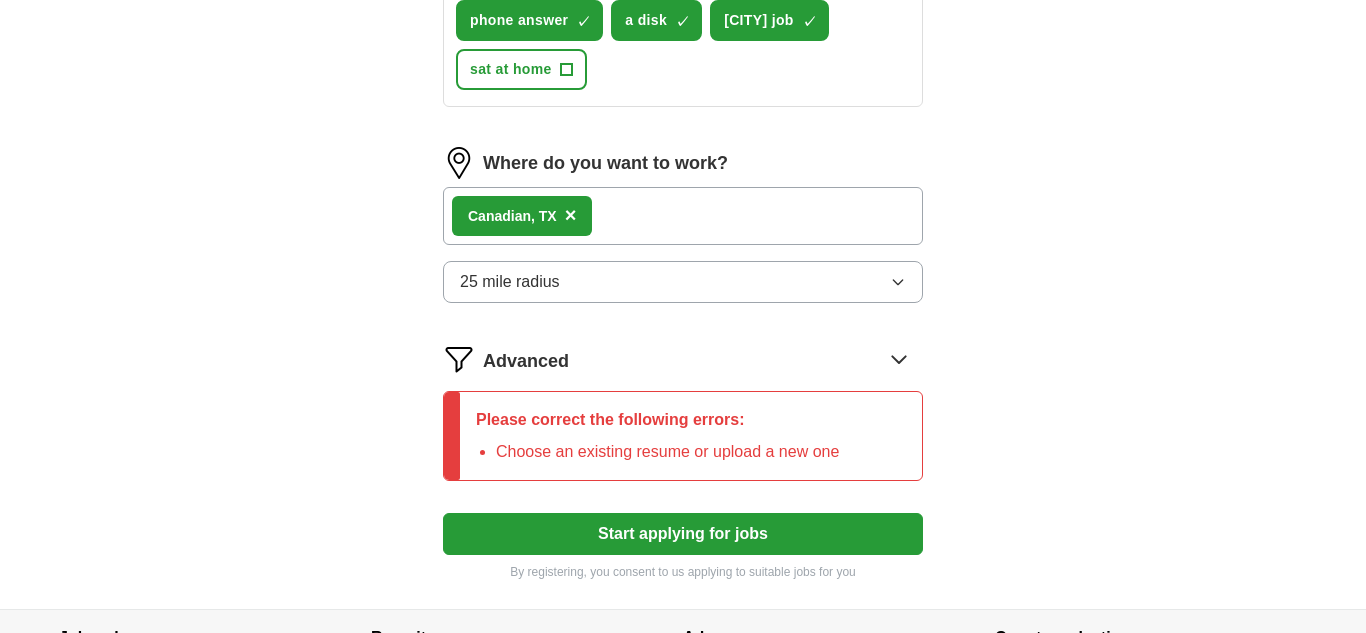 scroll, scrollTop: 908, scrollLeft: 0, axis: vertical 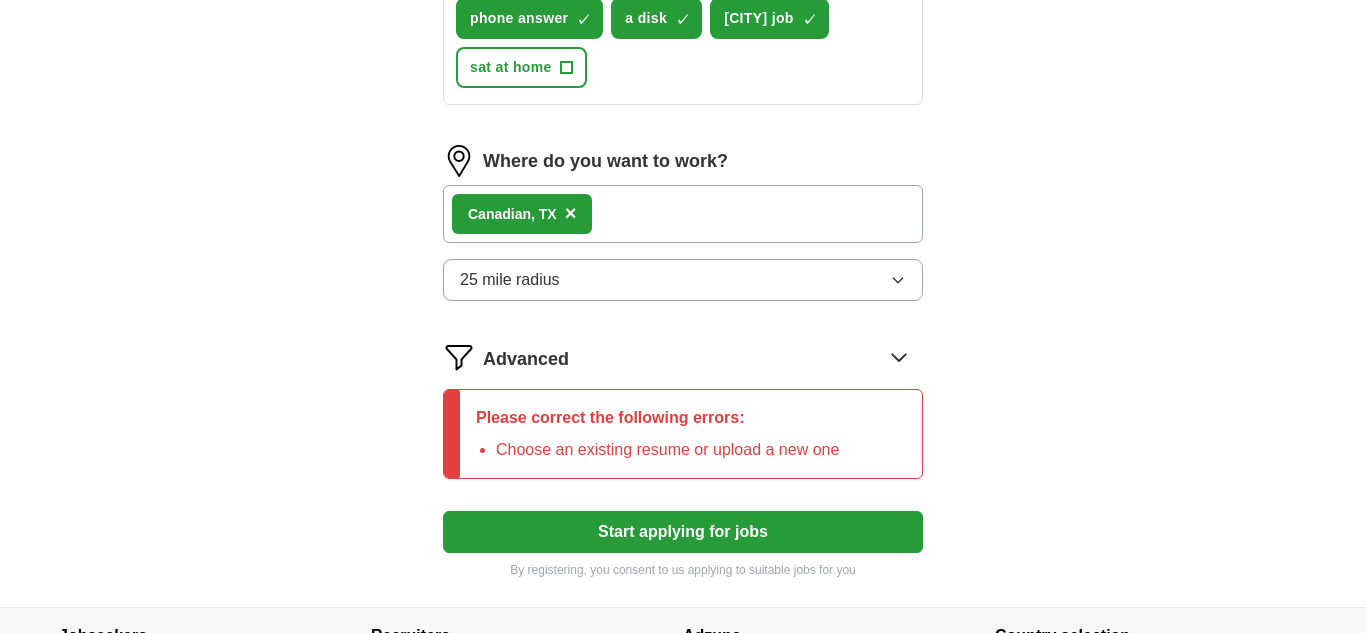 click on "Start applying for jobs" at bounding box center (683, 532) 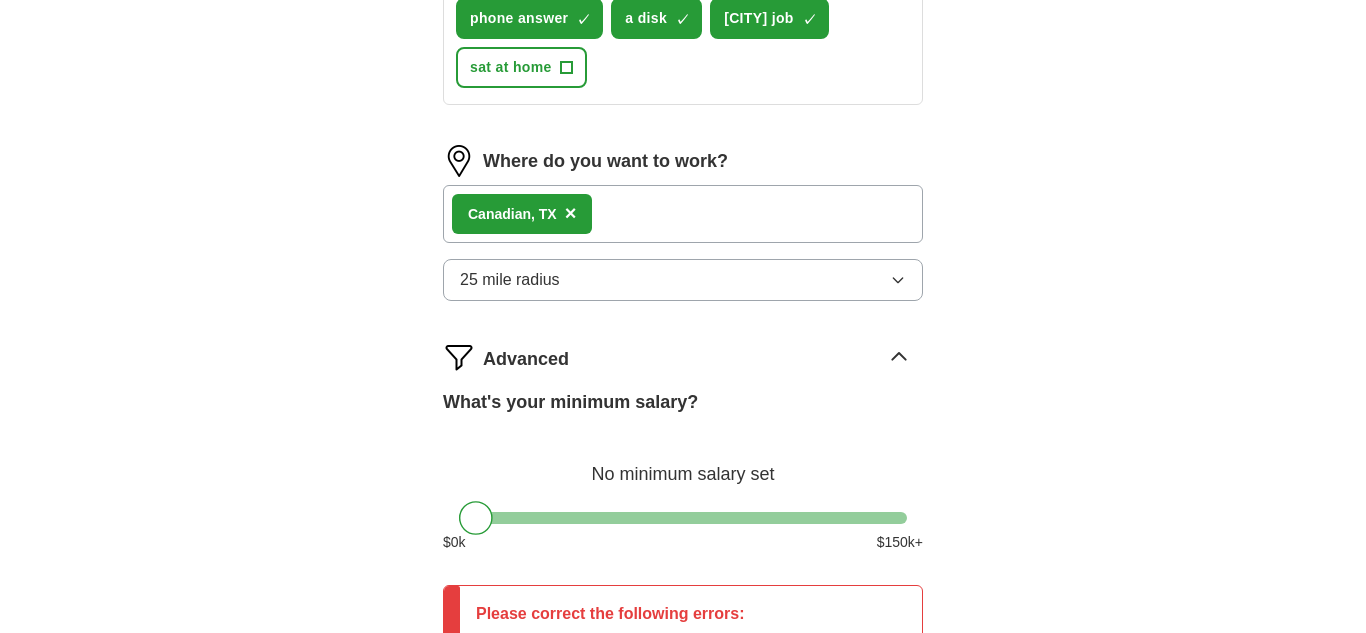 click 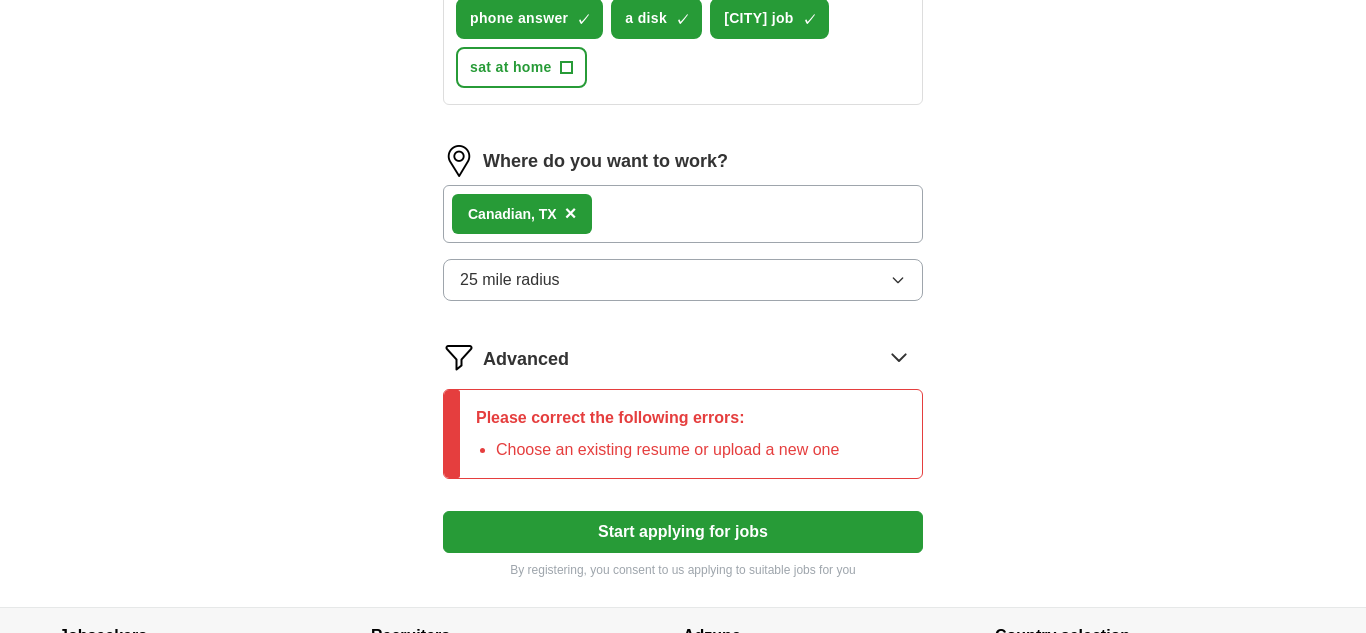 click 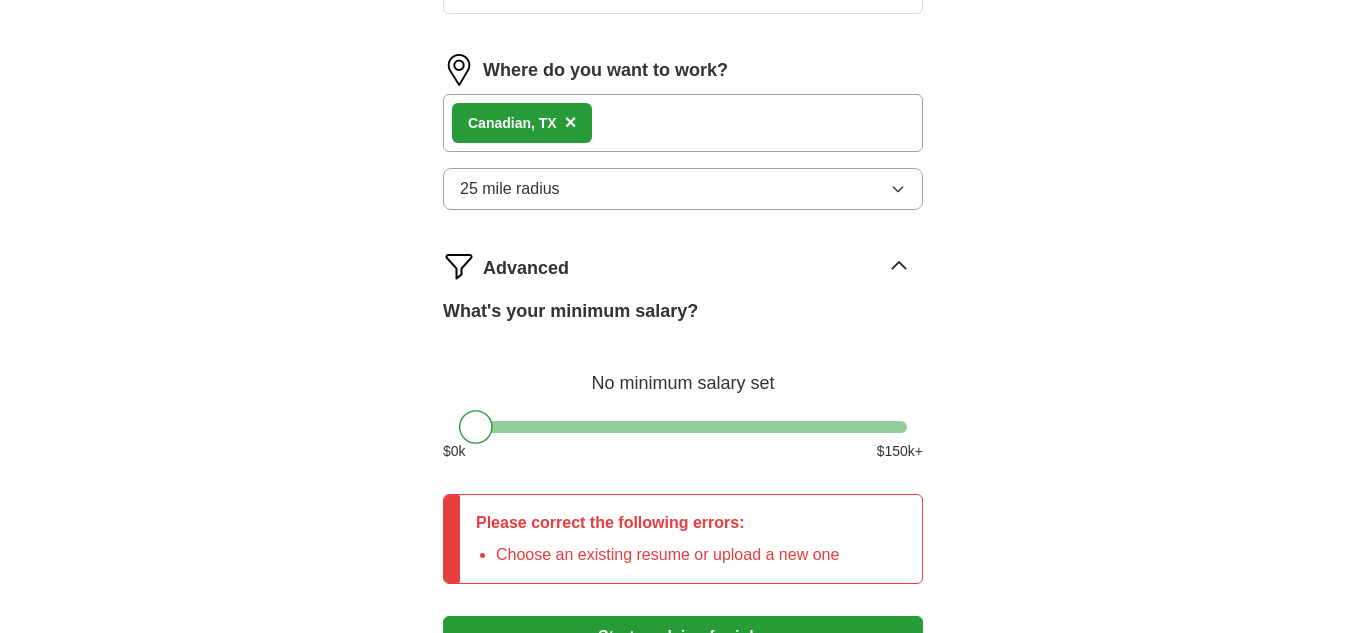 scroll, scrollTop: 1001, scrollLeft: 0, axis: vertical 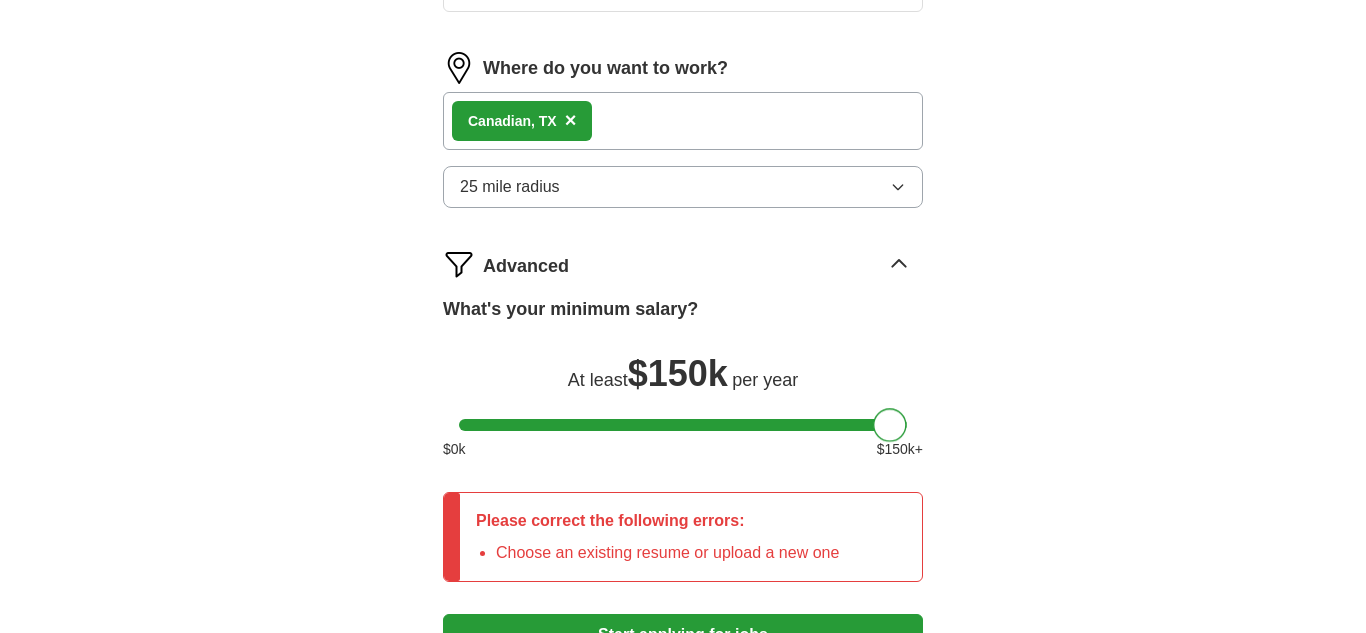 drag, startPoint x: 492, startPoint y: 420, endPoint x: 841, endPoint y: 505, distance: 359.2019 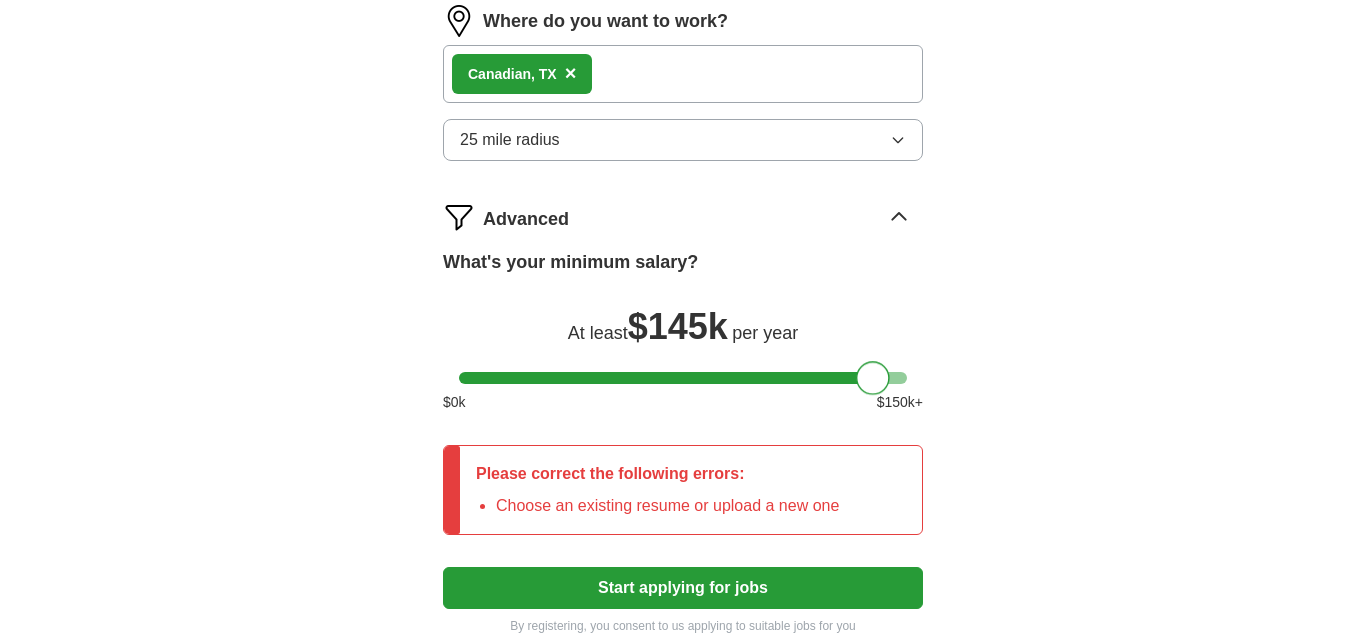 scroll, scrollTop: 1067, scrollLeft: 0, axis: vertical 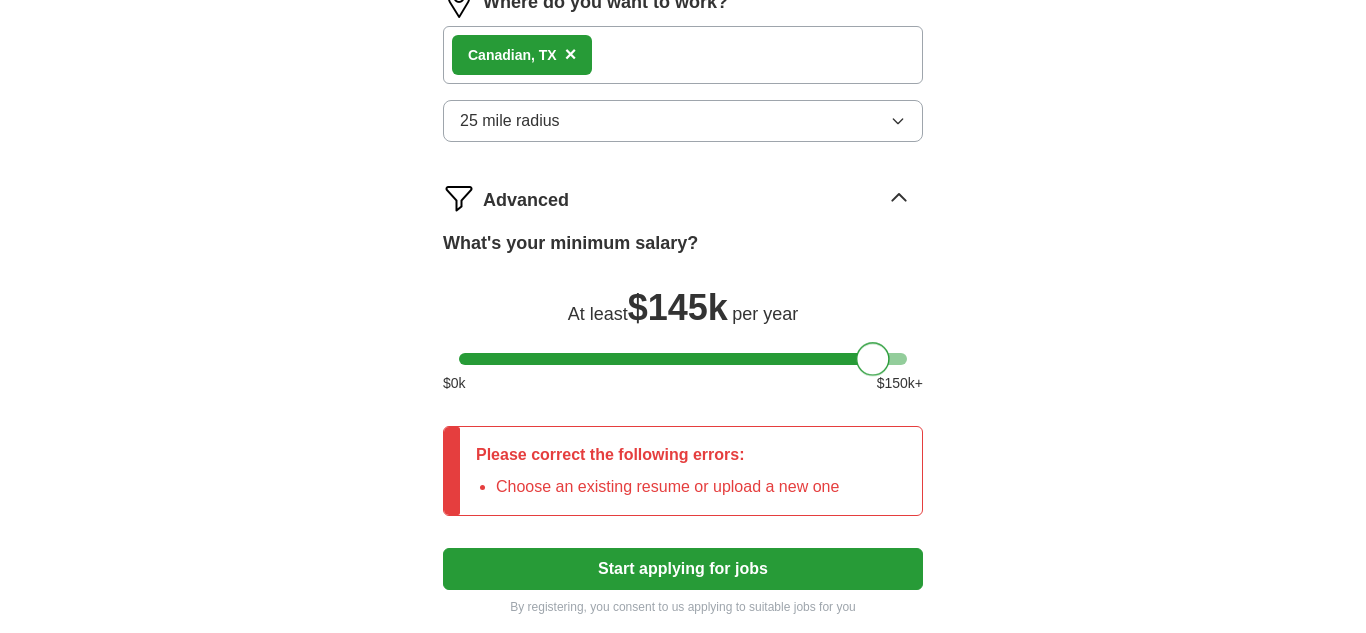 click on "Start applying for jobs" at bounding box center [683, 569] 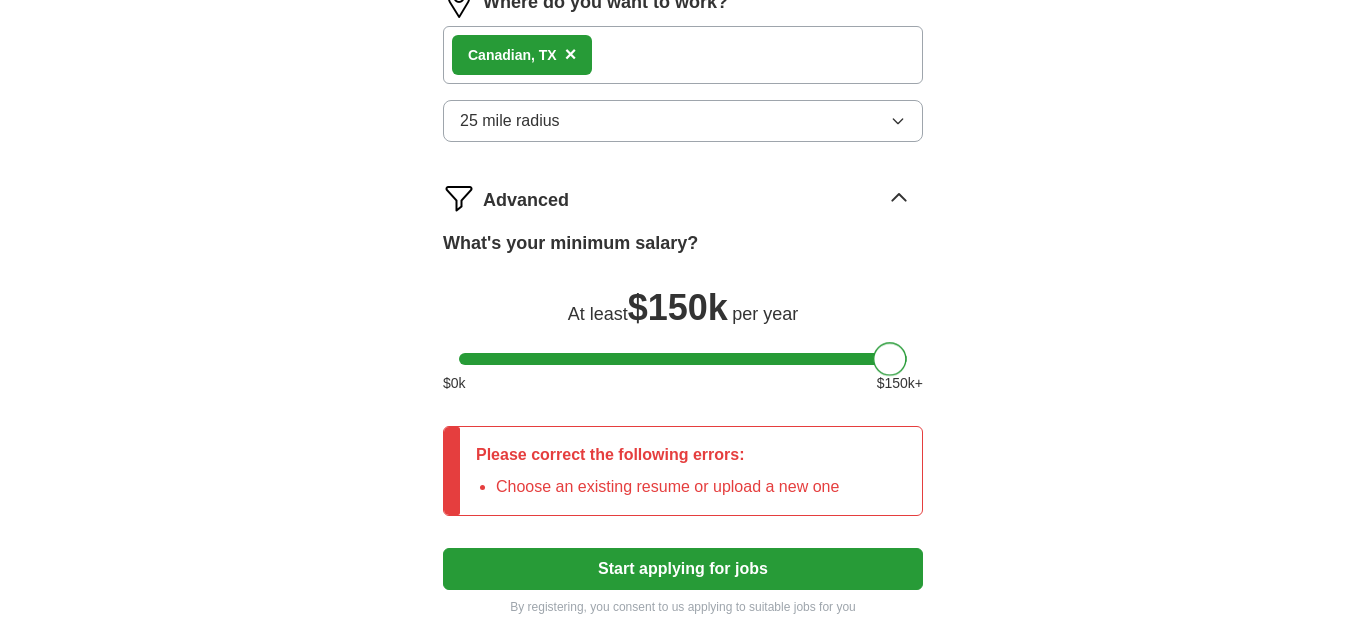 drag, startPoint x: 890, startPoint y: 359, endPoint x: 937, endPoint y: 376, distance: 49.979996 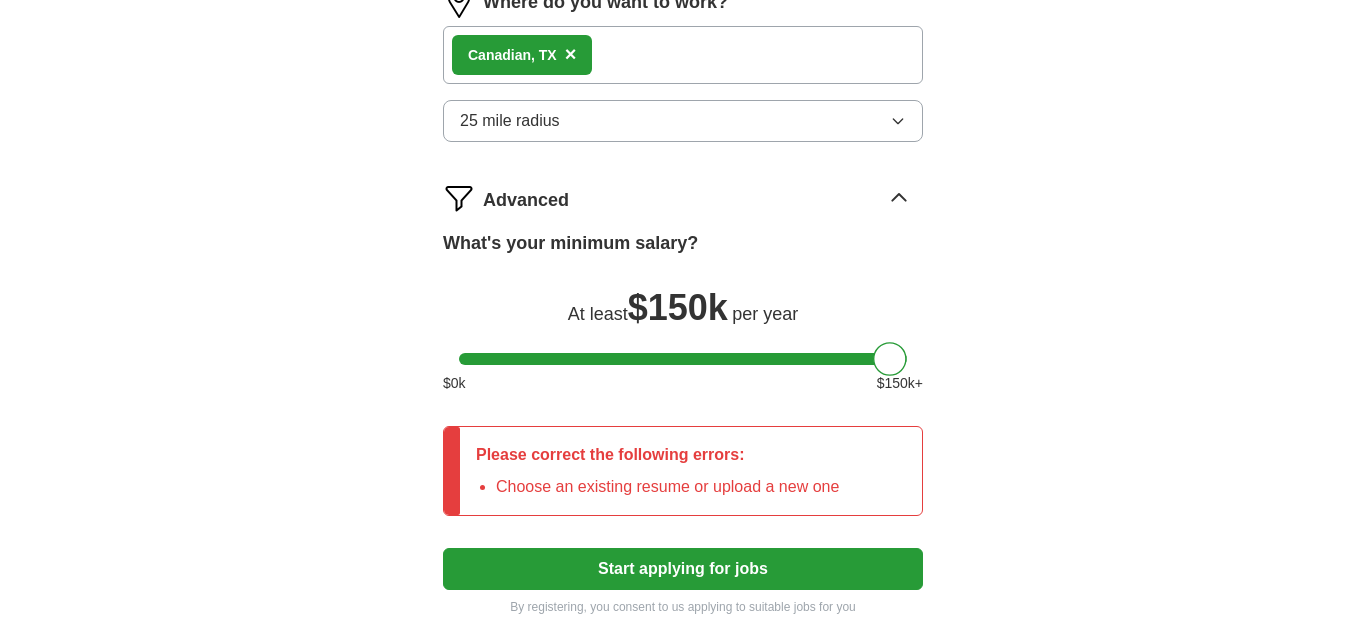 click on "Start applying for jobs" at bounding box center [683, 569] 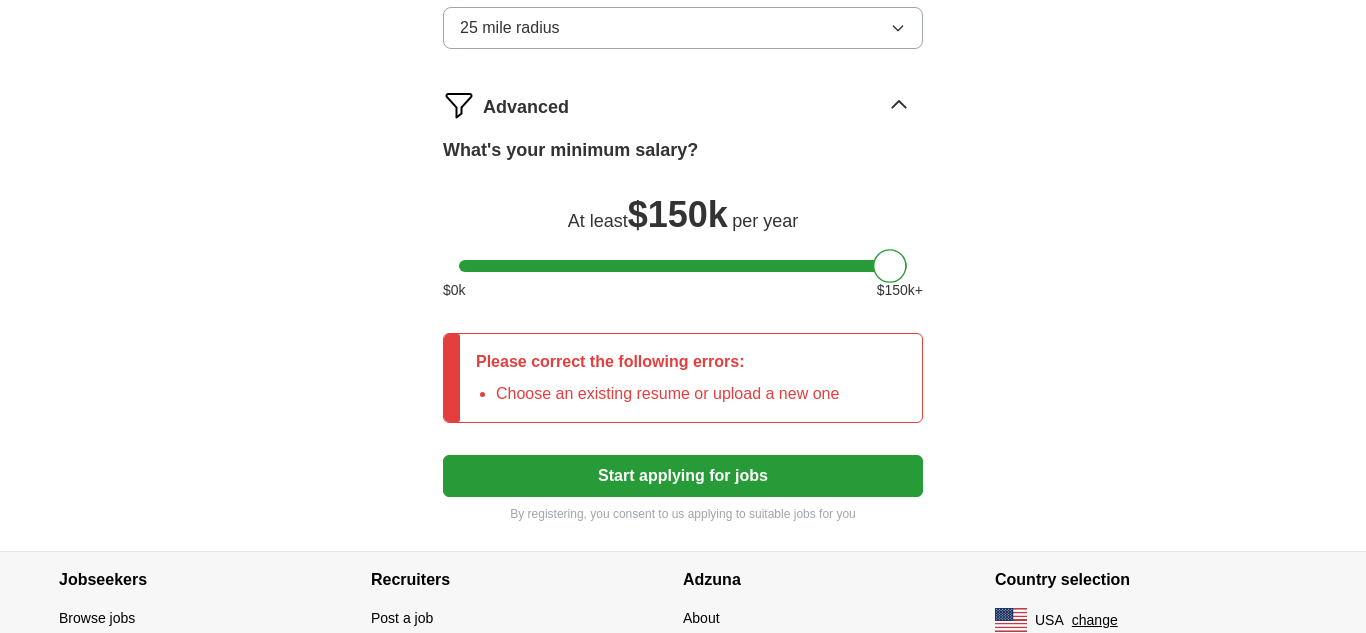 scroll, scrollTop: 1162, scrollLeft: 0, axis: vertical 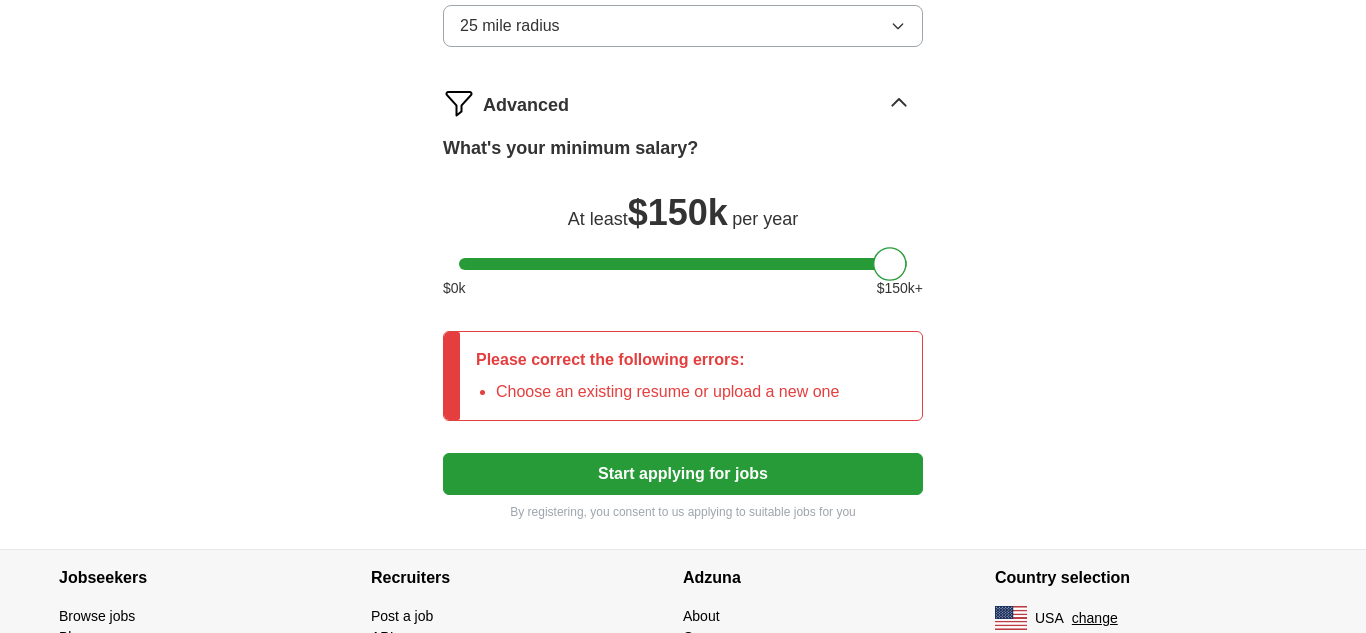 click on "Start applying for jobs" at bounding box center (683, 474) 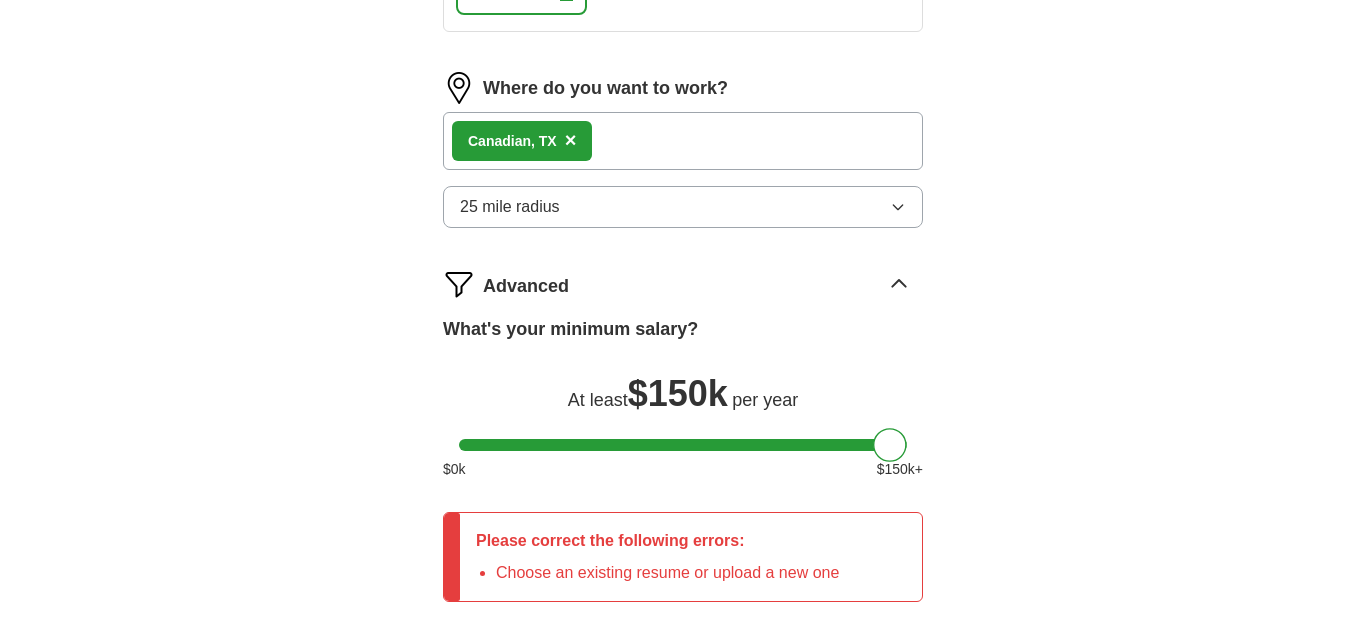 scroll, scrollTop: 962, scrollLeft: 0, axis: vertical 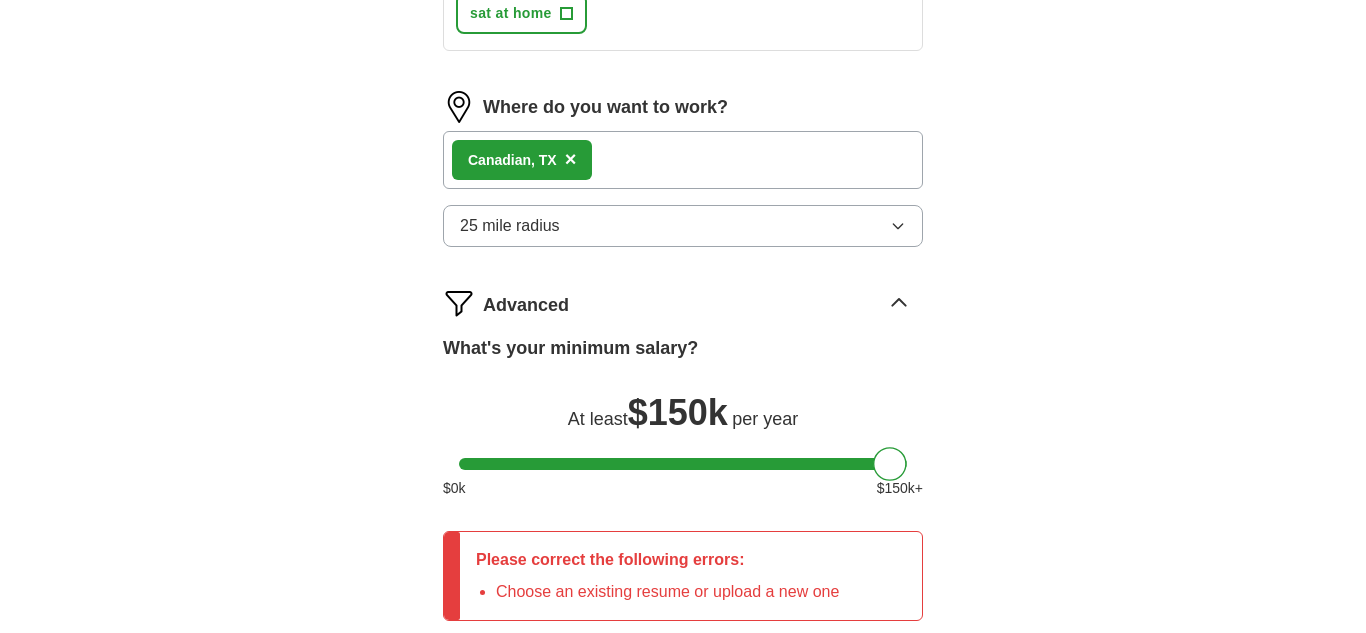 click 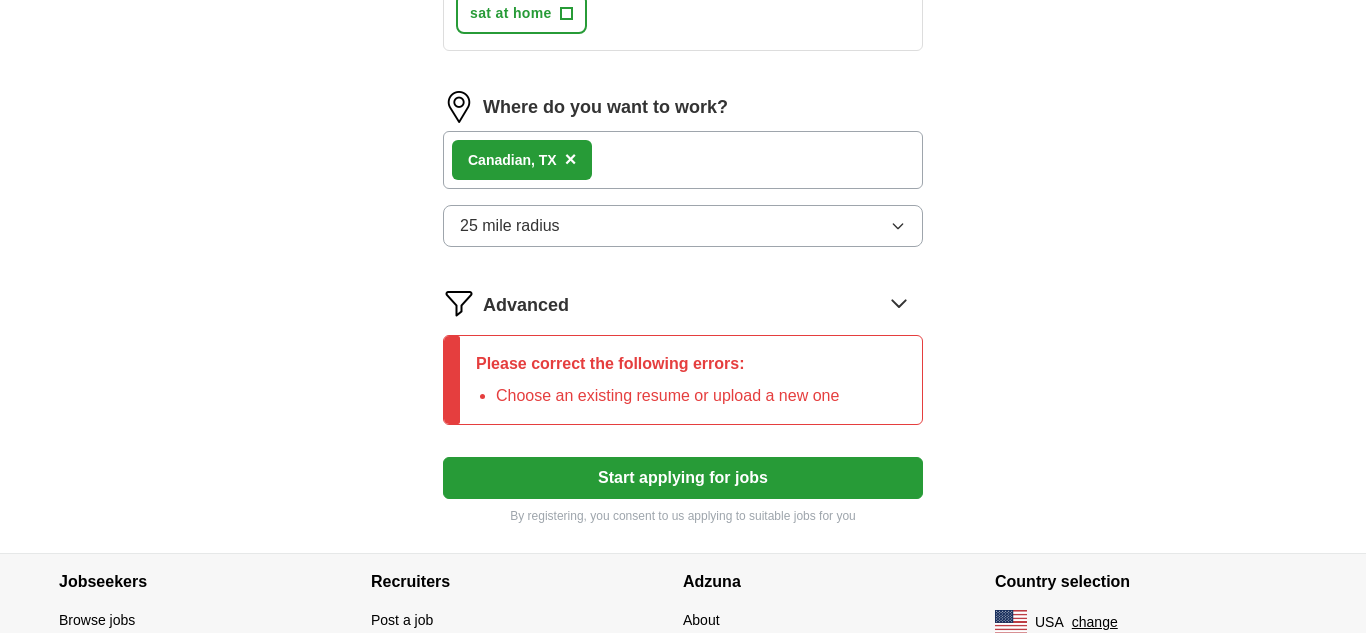 click on "Start applying for jobs" at bounding box center [683, 478] 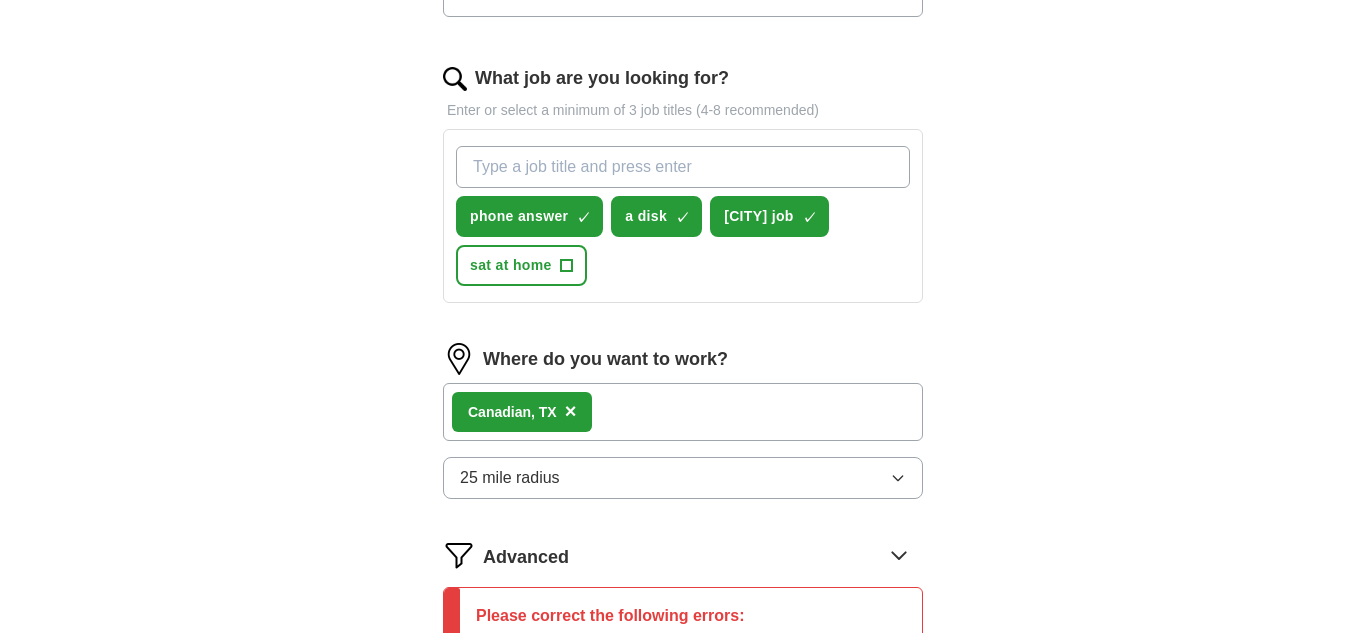 scroll, scrollTop: 693, scrollLeft: 0, axis: vertical 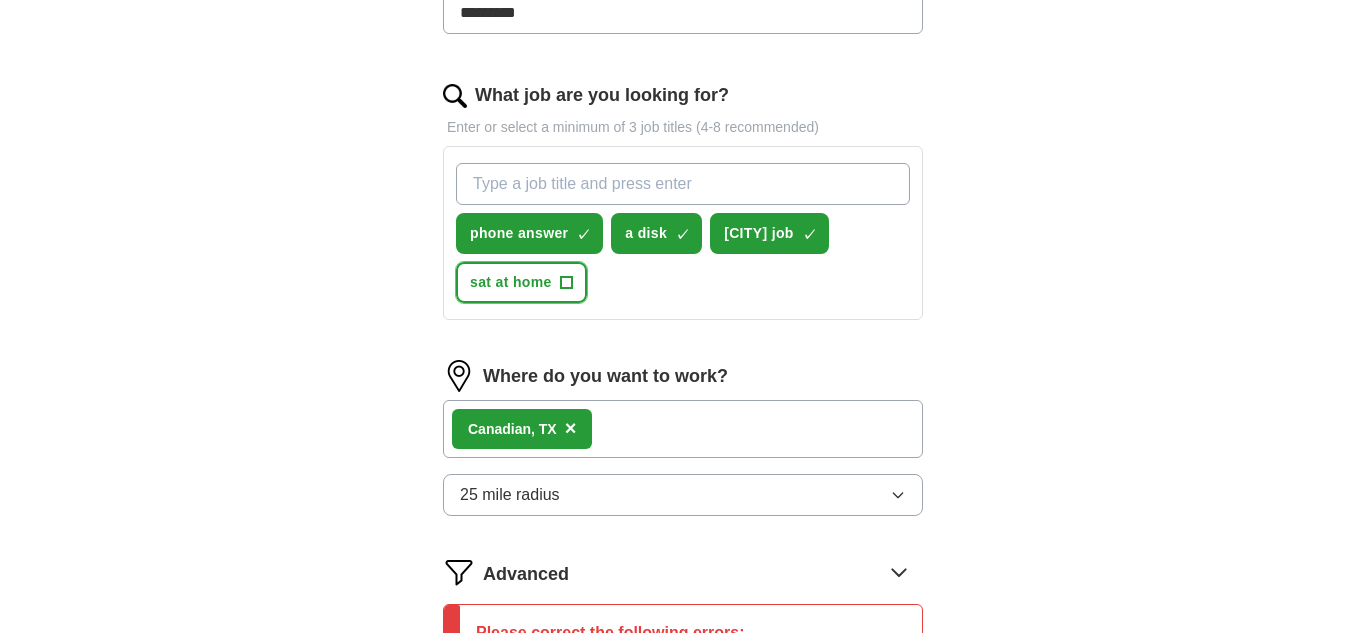 click on "+" at bounding box center (566, 283) 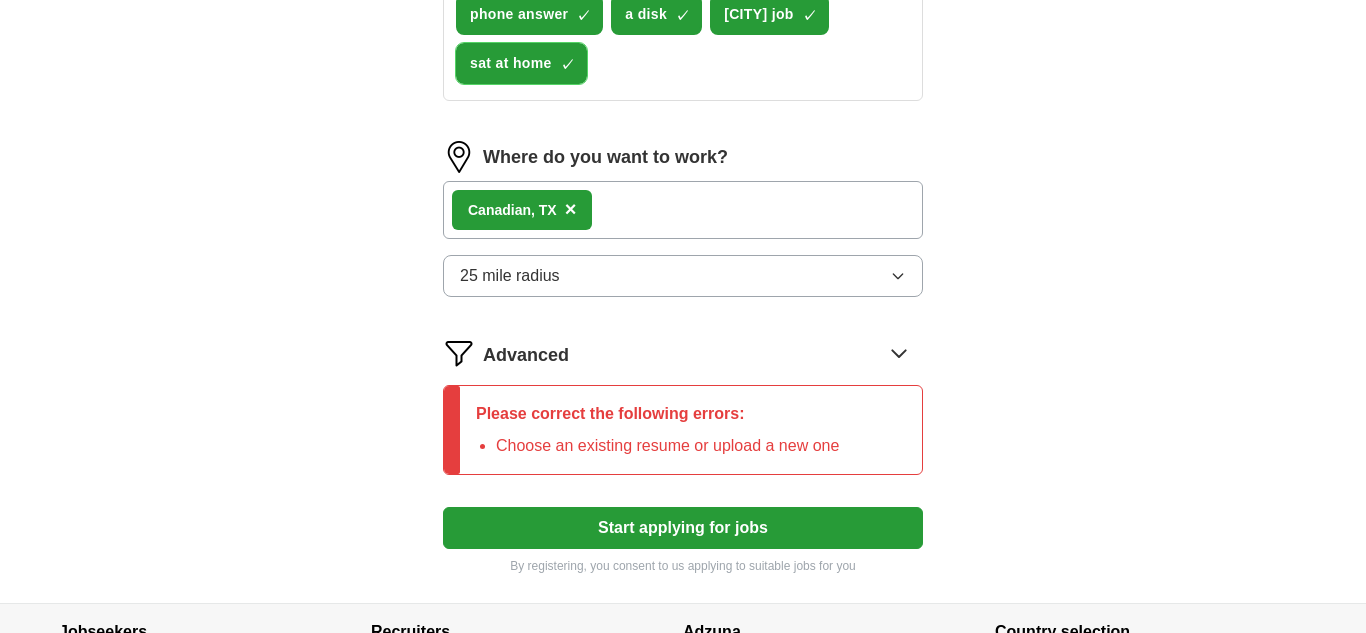 scroll, scrollTop: 943, scrollLeft: 0, axis: vertical 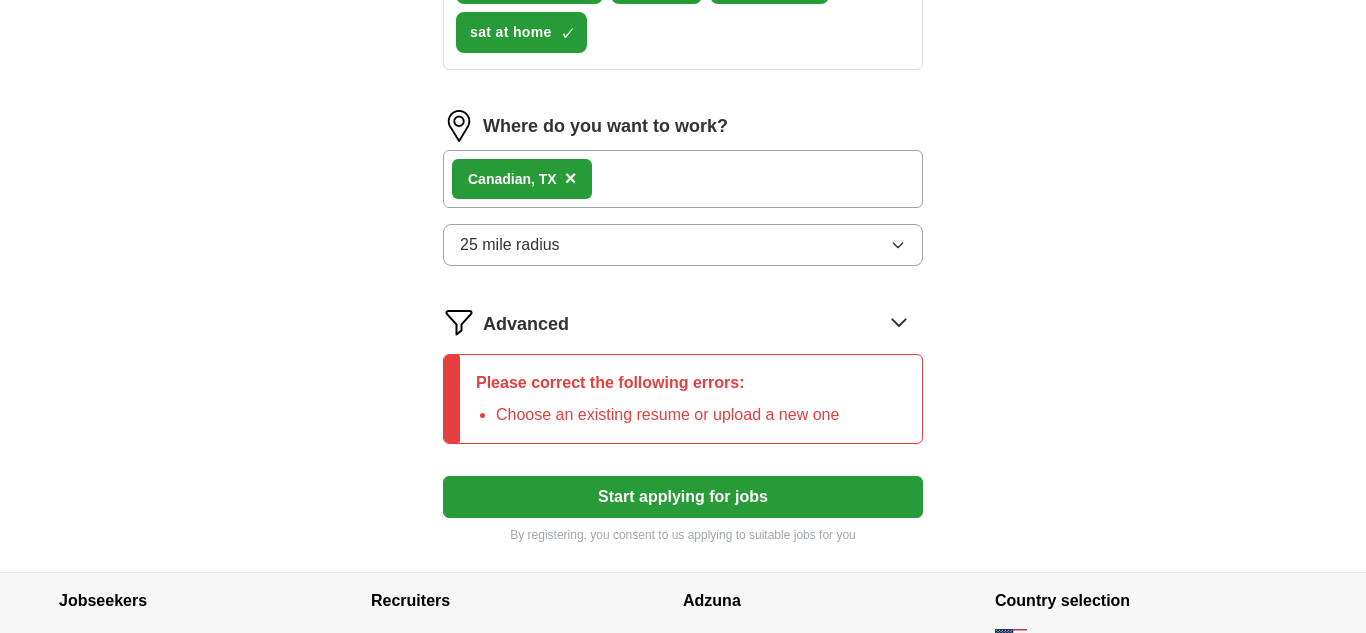 click on "Start applying for jobs" at bounding box center [683, 497] 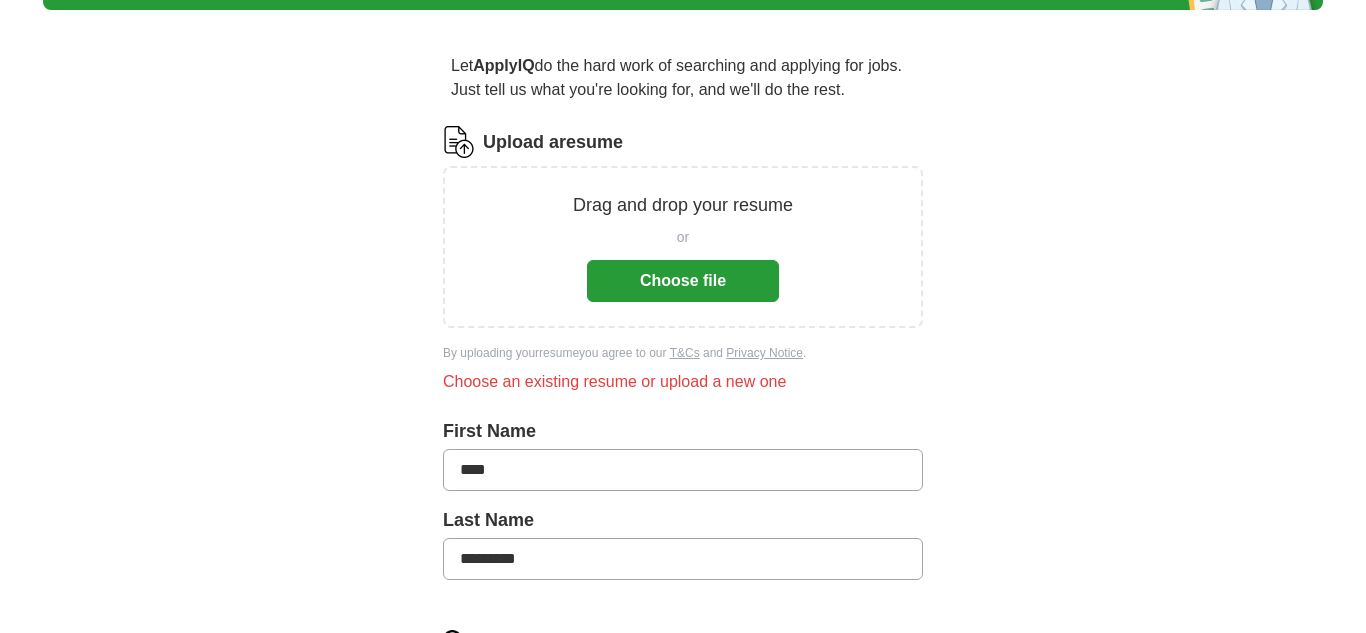 scroll, scrollTop: 137, scrollLeft: 0, axis: vertical 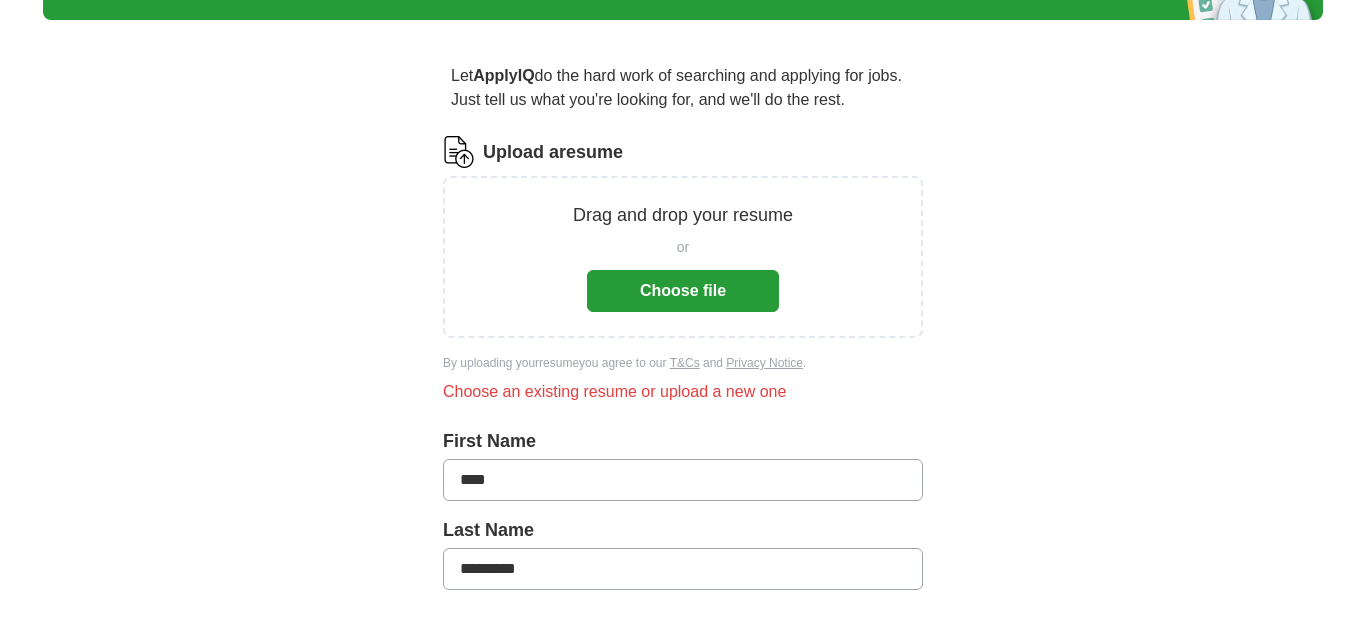 click on "Choose file" at bounding box center [683, 291] 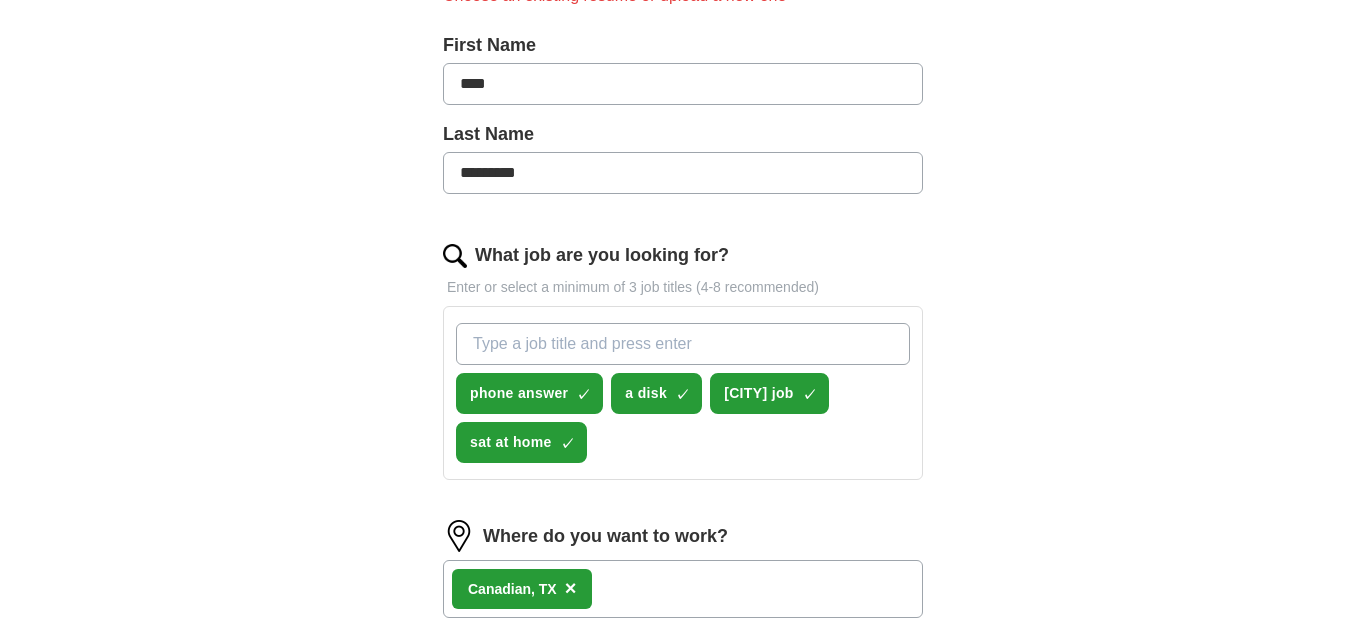scroll, scrollTop: 537, scrollLeft: 0, axis: vertical 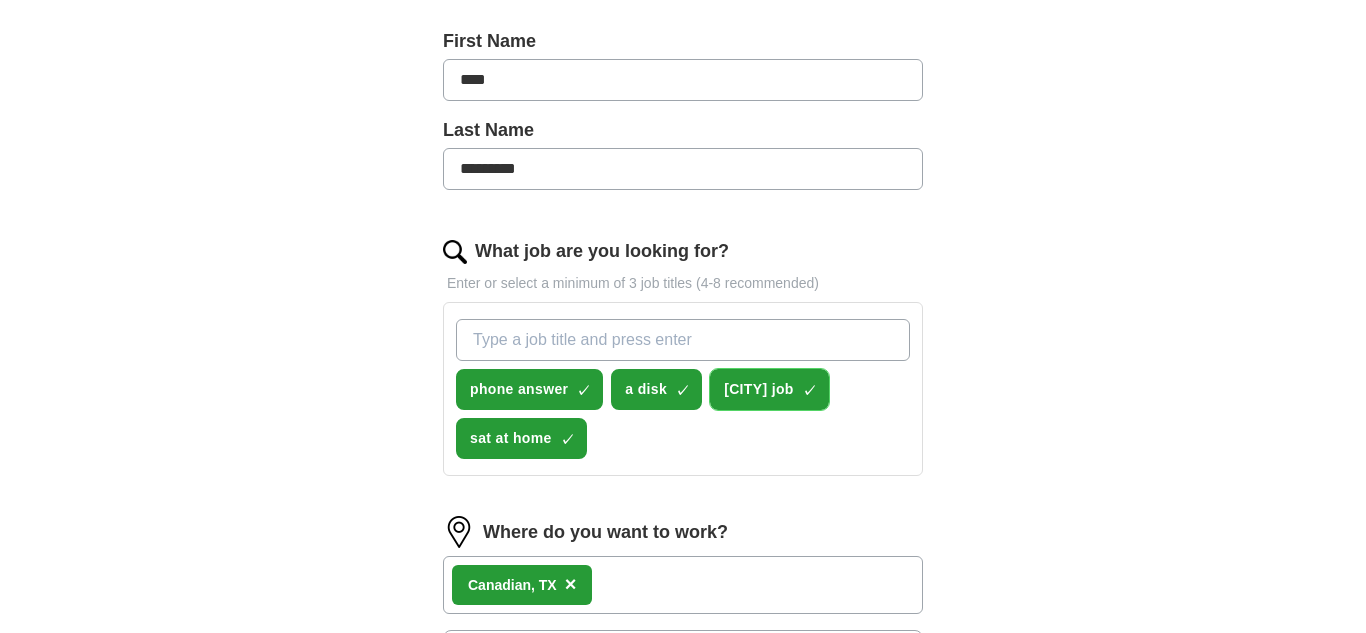 click on "×" at bounding box center (0, 0) 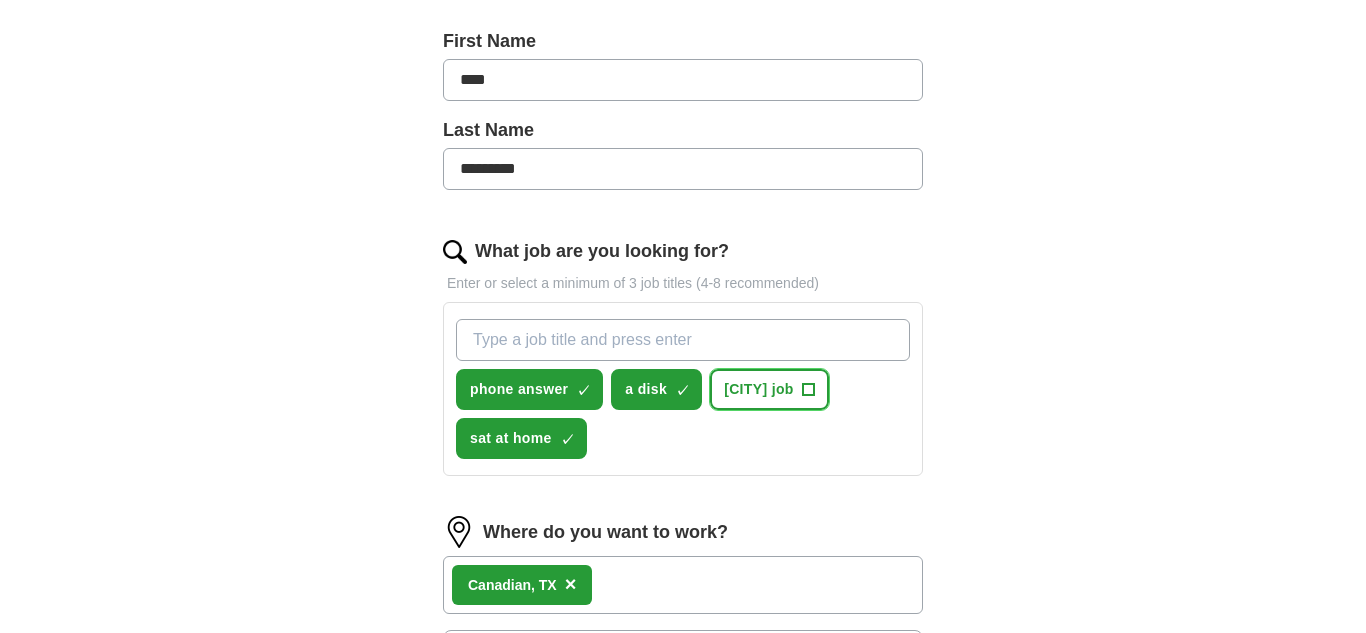 click on "+" at bounding box center (808, 390) 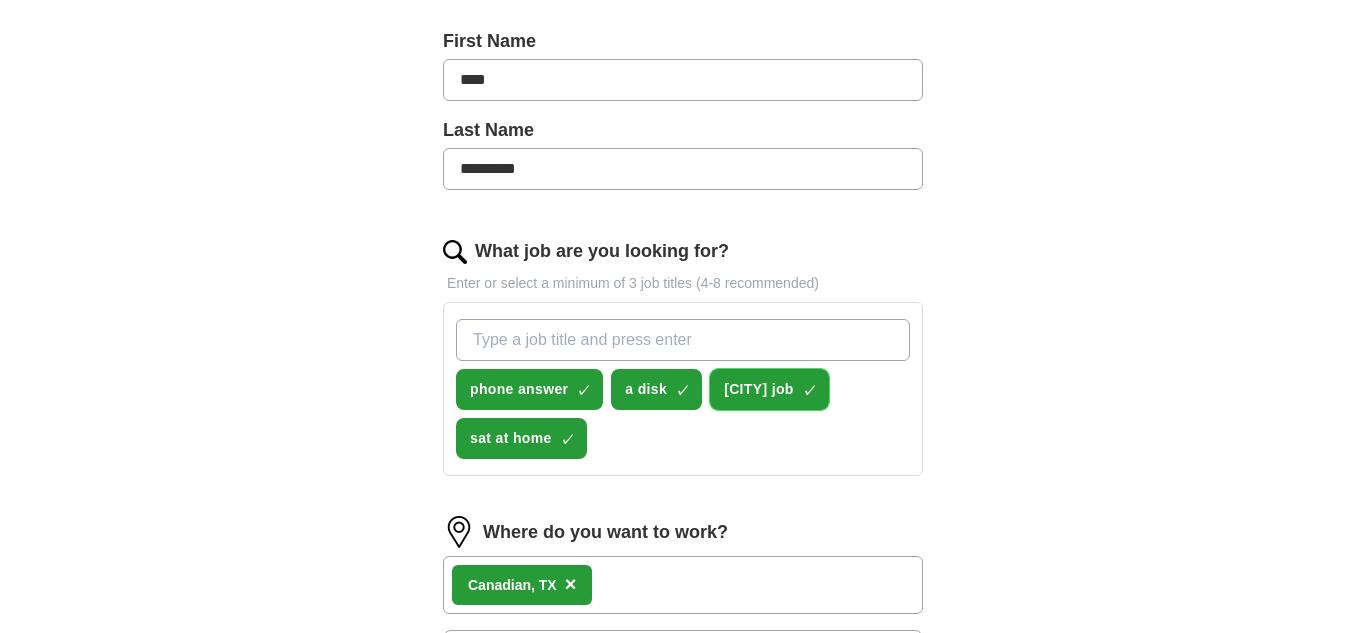 click on "×" at bounding box center [0, 0] 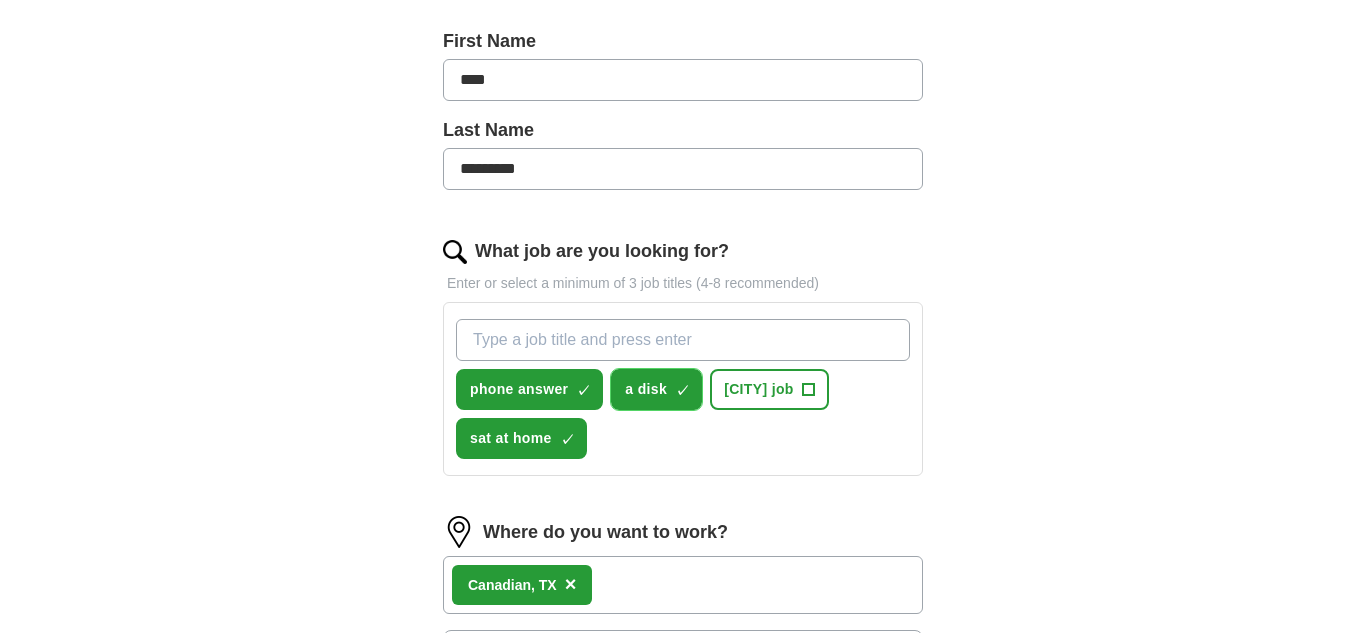 click on "×" at bounding box center (0, 0) 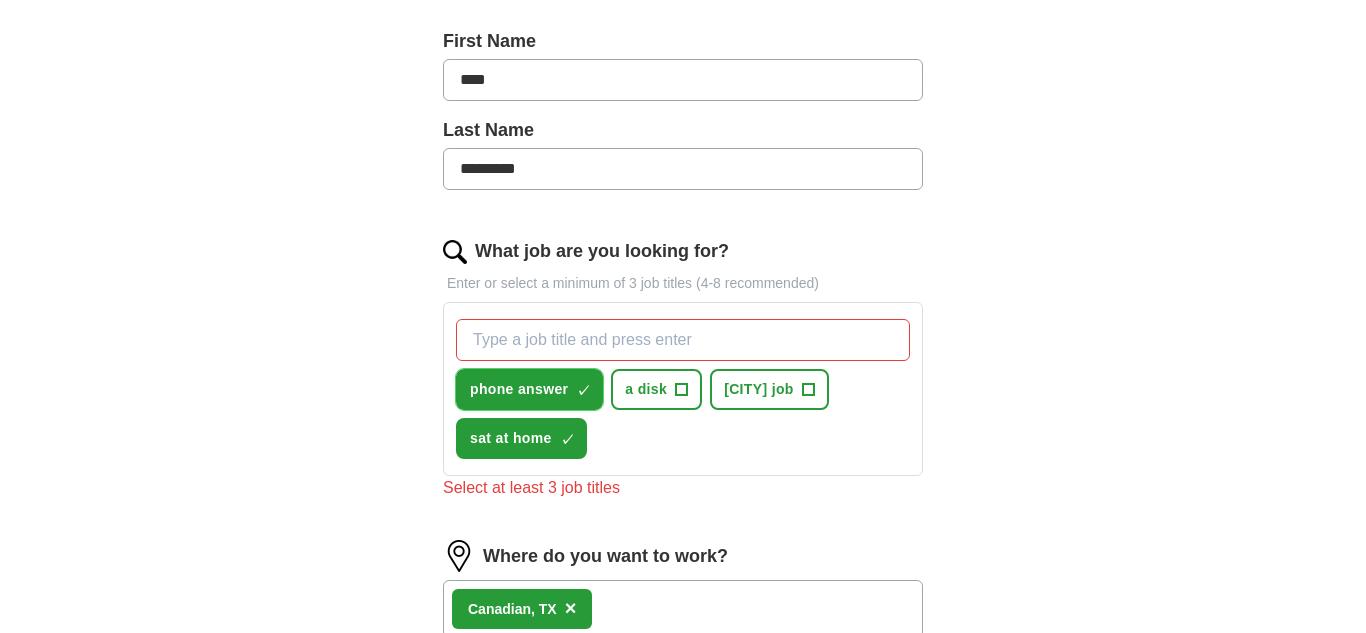 click on "×" at bounding box center [0, 0] 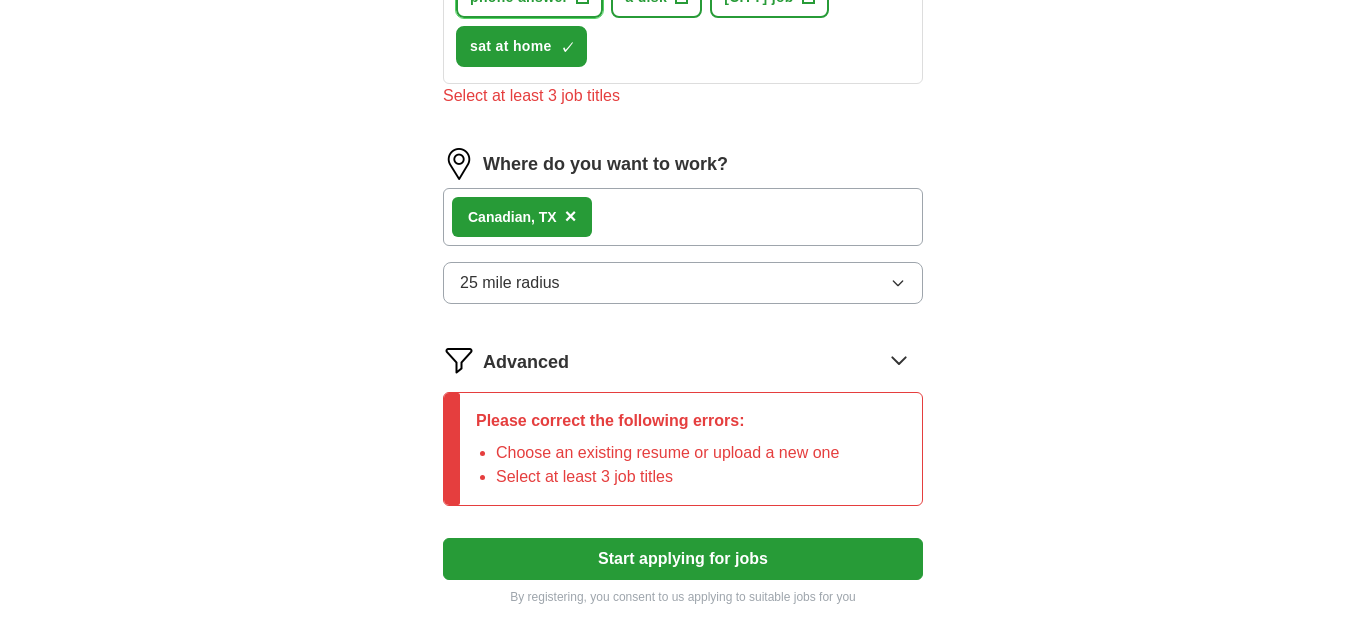 scroll, scrollTop: 1012, scrollLeft: 0, axis: vertical 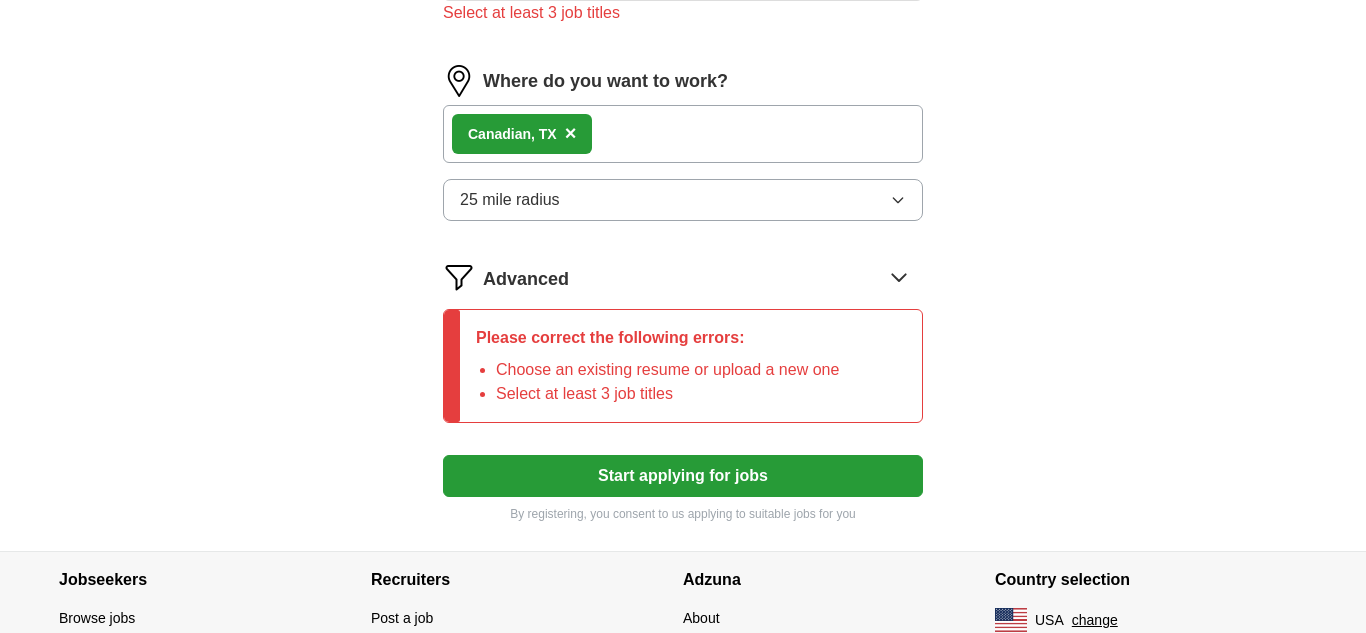 click on "Start applying for jobs" at bounding box center [683, 476] 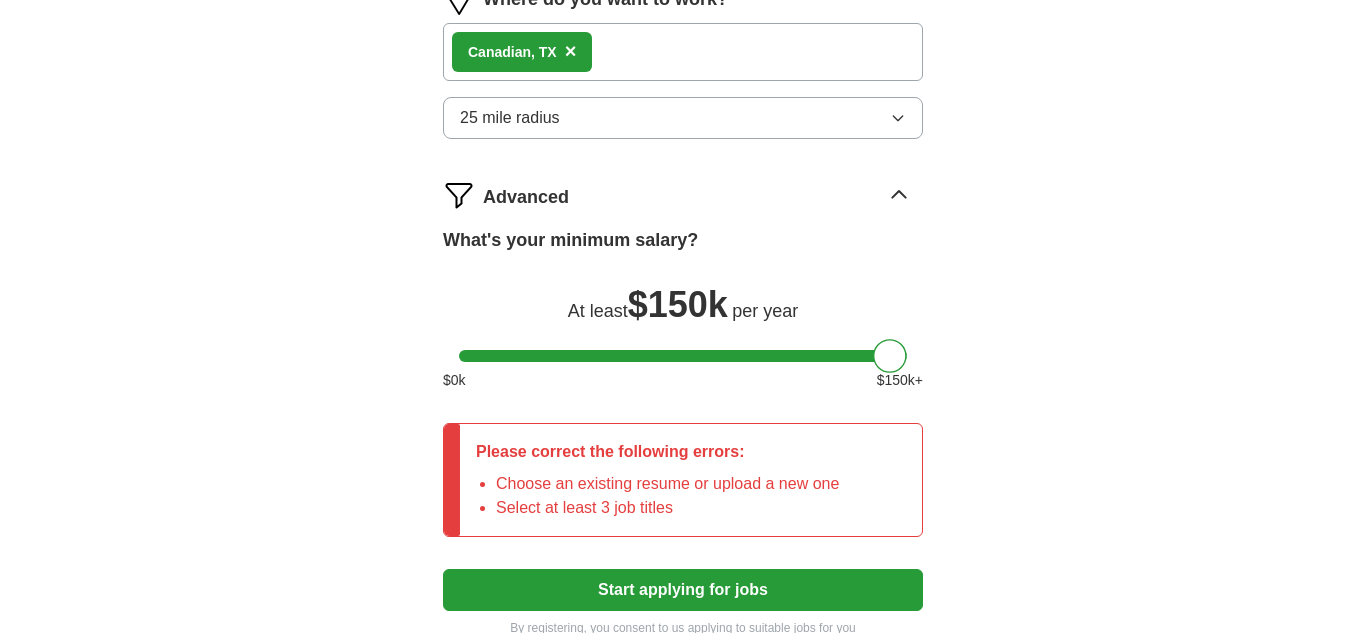 scroll, scrollTop: 1149, scrollLeft: 0, axis: vertical 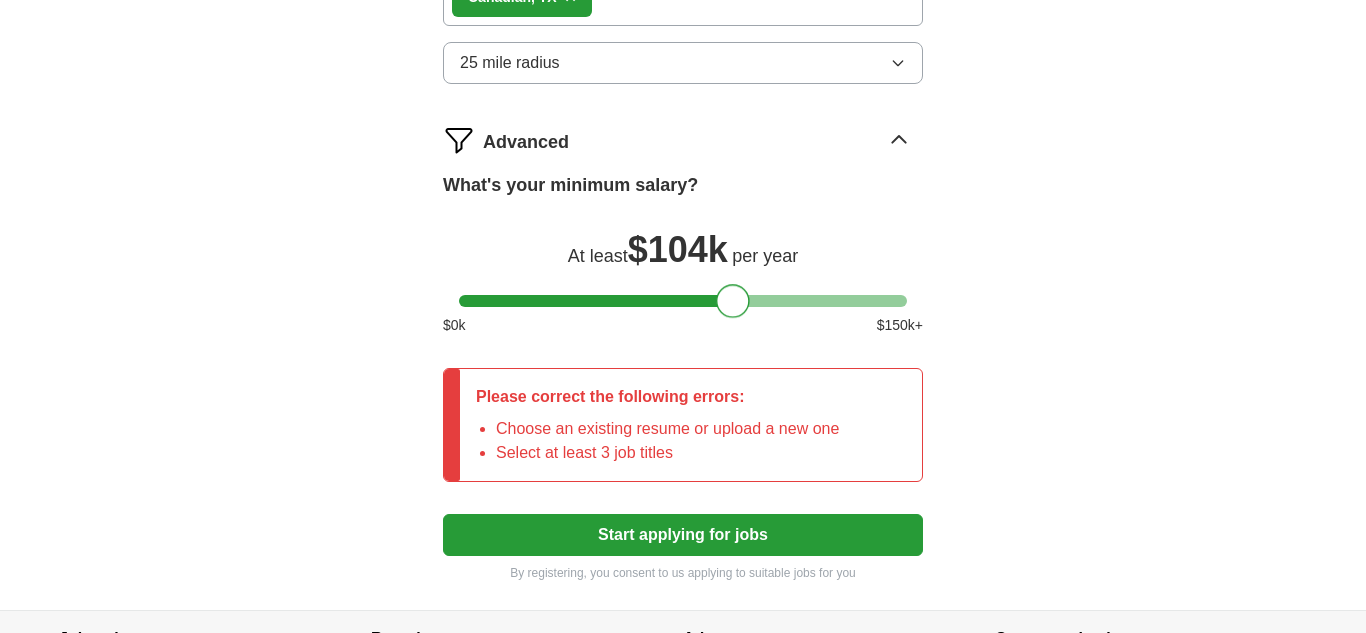 drag, startPoint x: 887, startPoint y: 300, endPoint x: 736, endPoint y: 317, distance: 151.95393 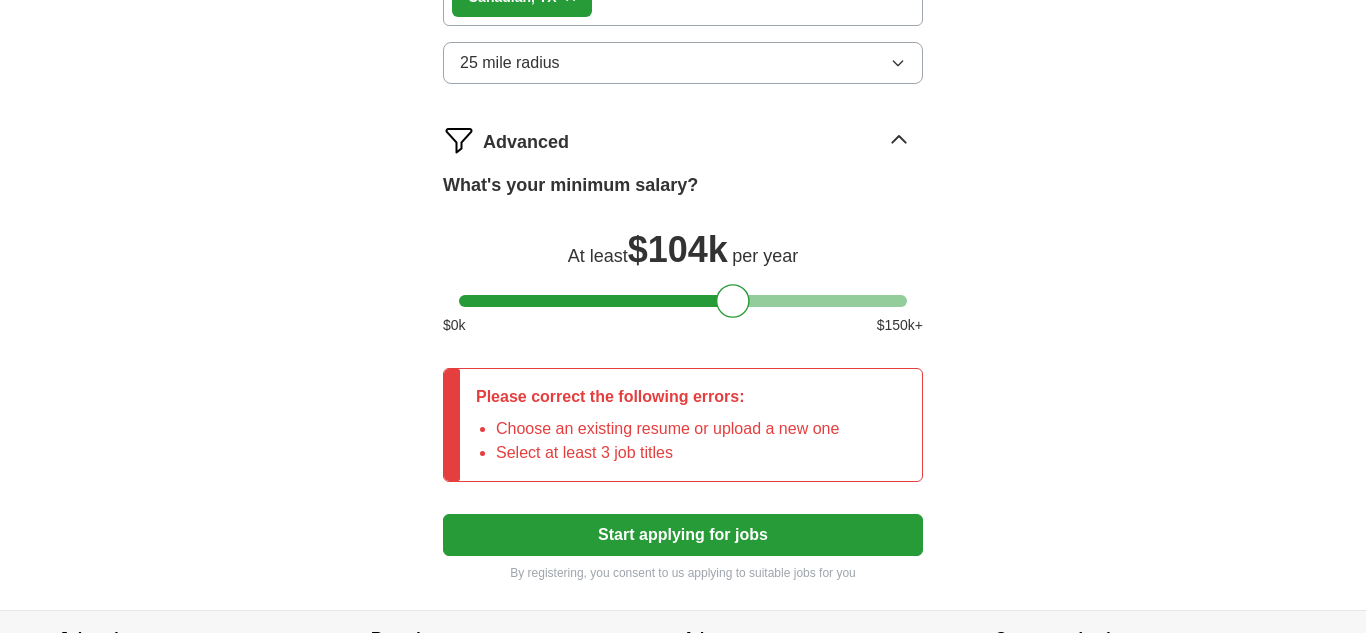 click on "Start applying for jobs" at bounding box center [683, 535] 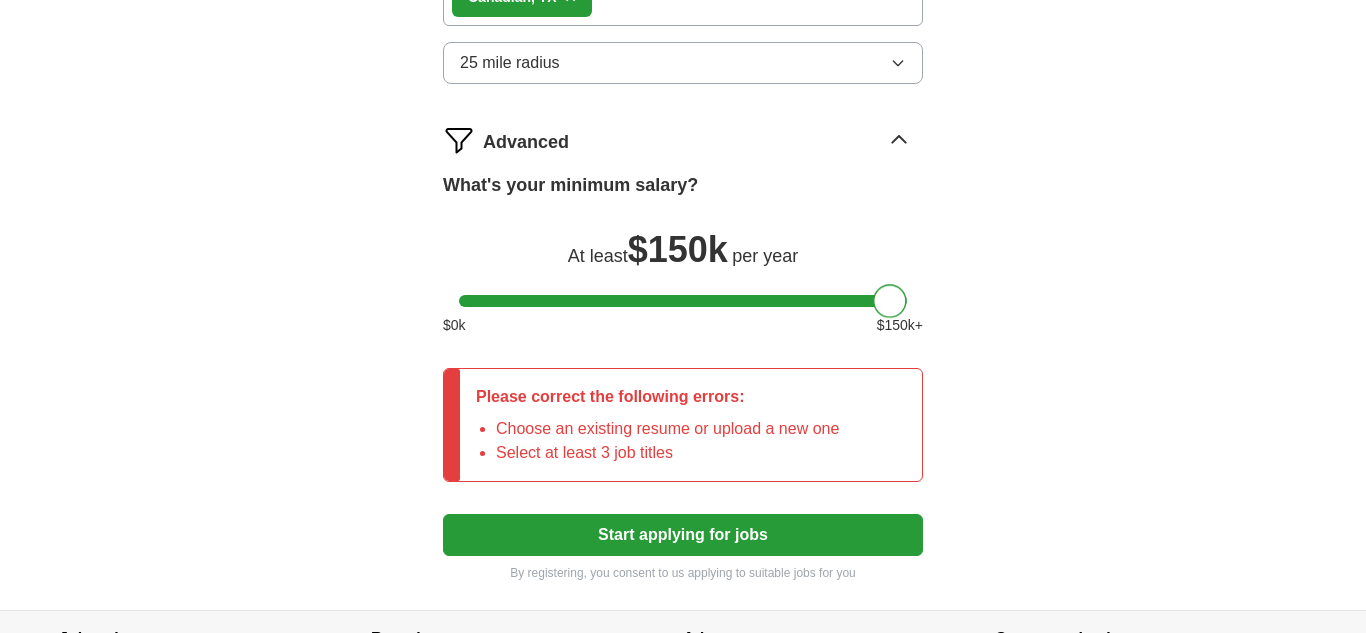 drag, startPoint x: 734, startPoint y: 292, endPoint x: 1002, endPoint y: 252, distance: 270.96863 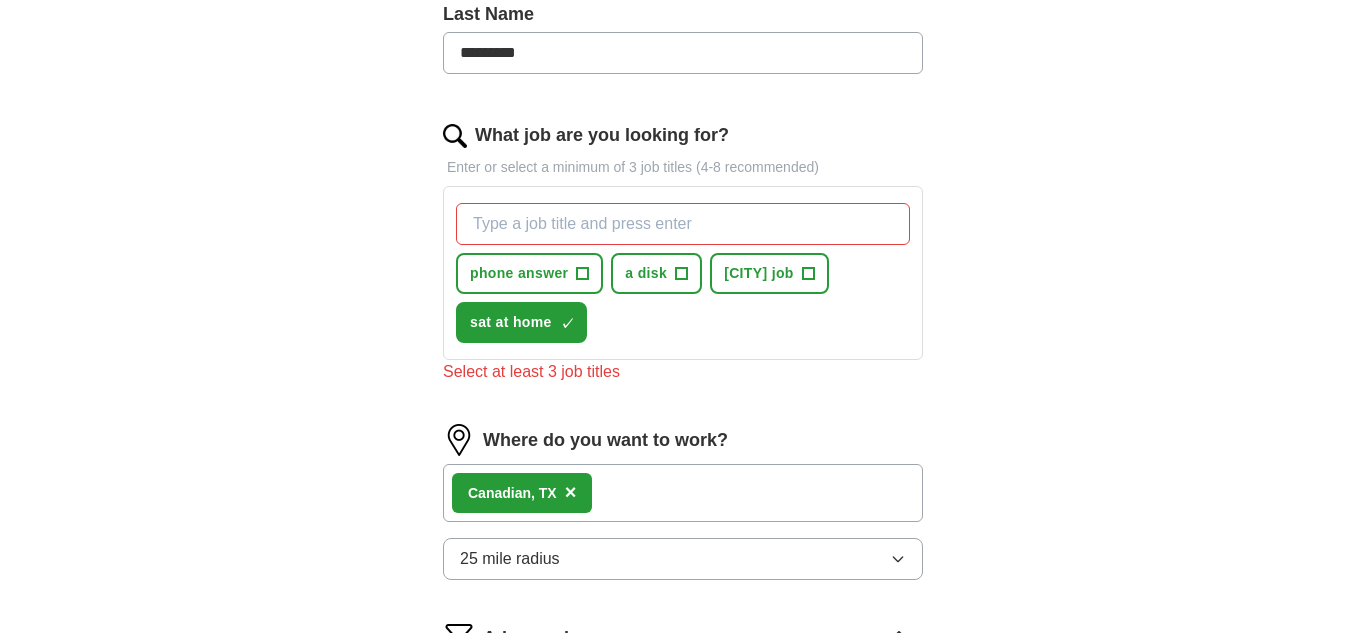 scroll, scrollTop: 645, scrollLeft: 0, axis: vertical 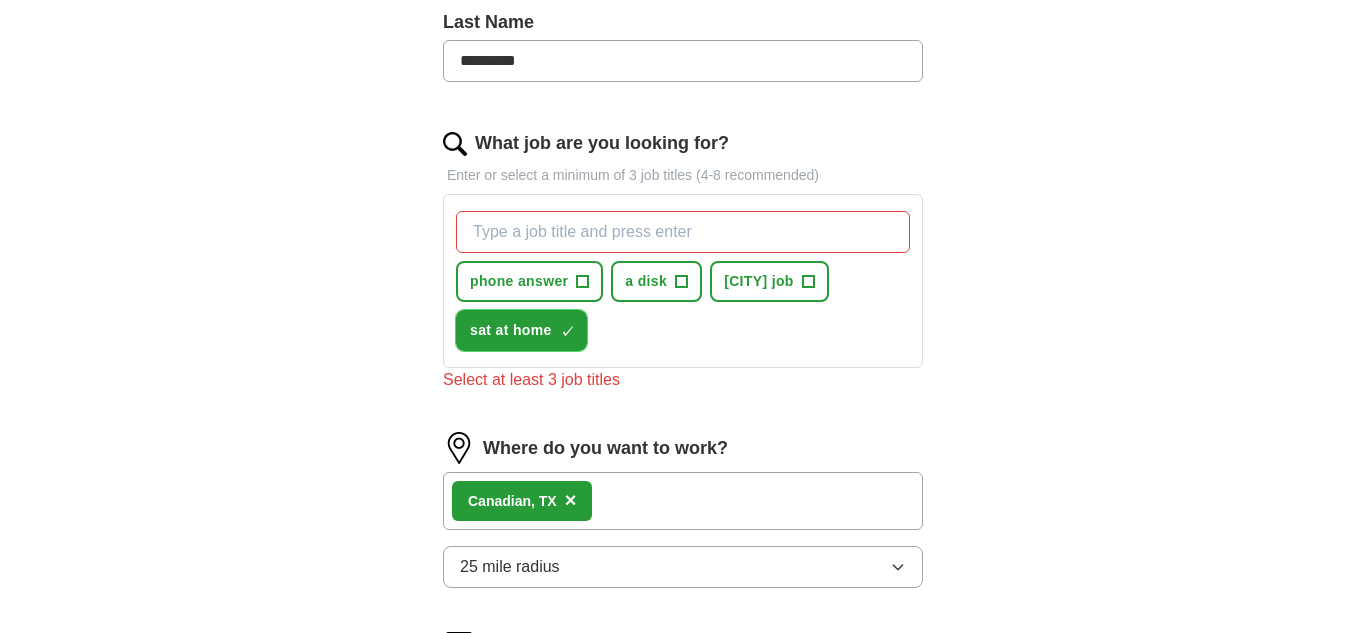 drag, startPoint x: 565, startPoint y: 332, endPoint x: 597, endPoint y: 336, distance: 32.24903 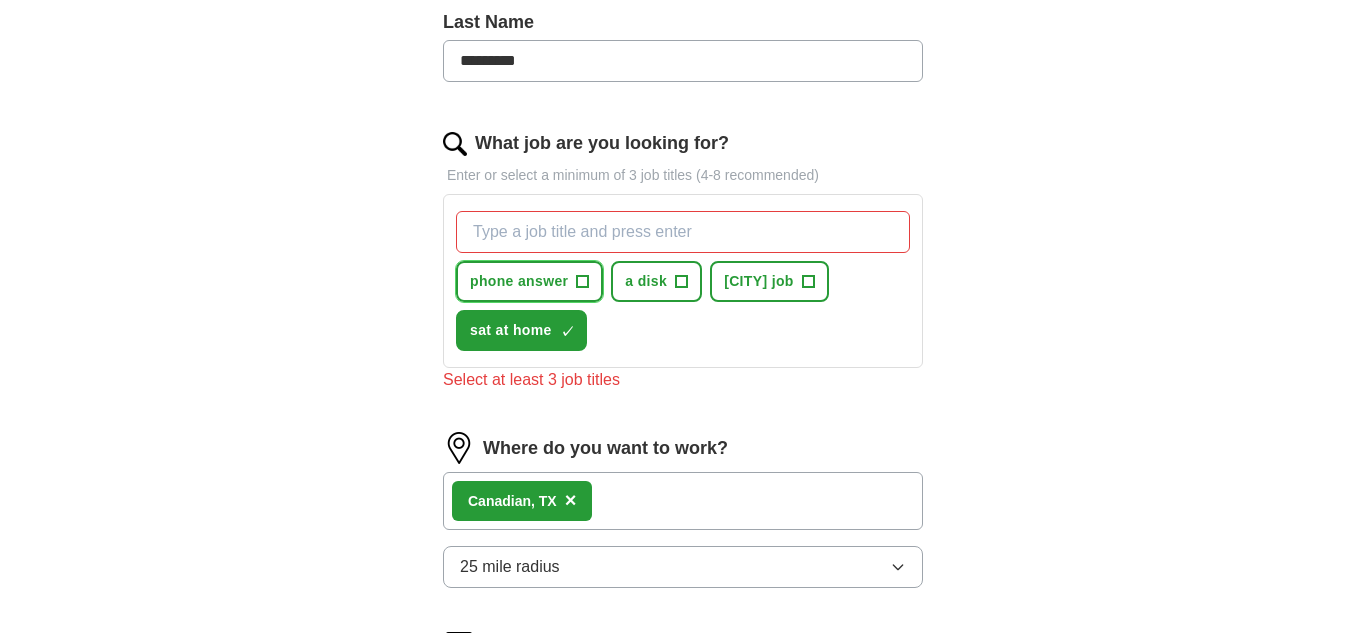 click on "+" at bounding box center [583, 282] 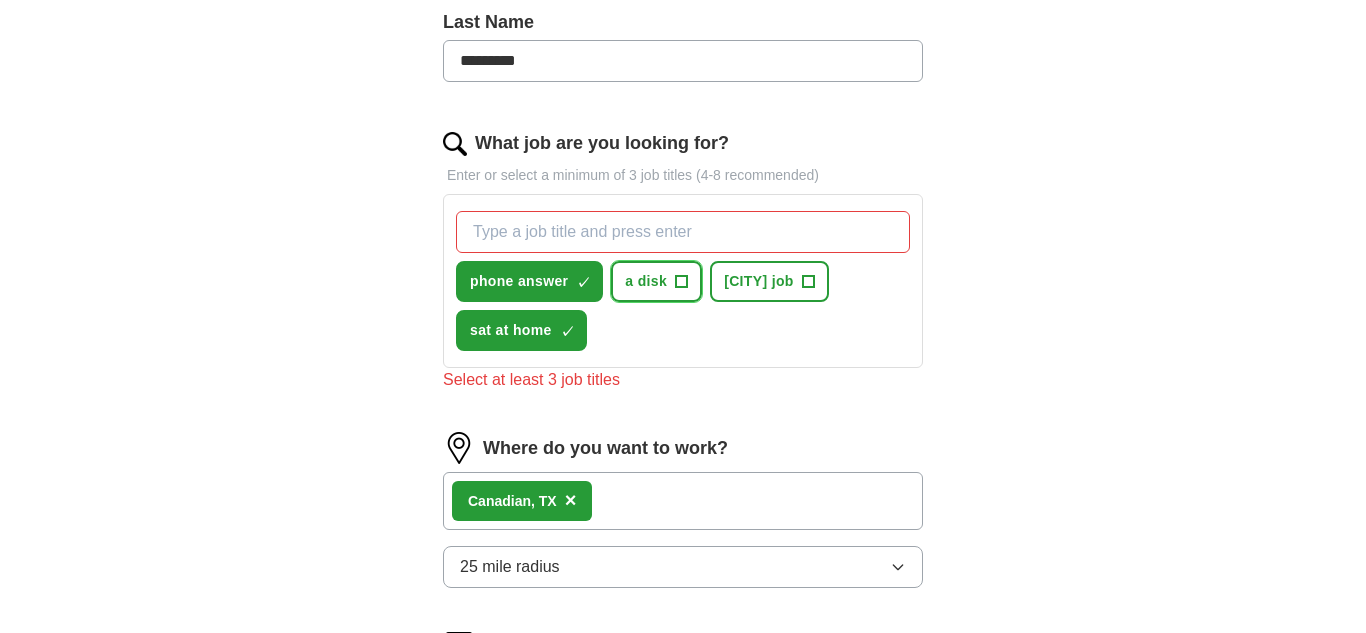 click on "+" at bounding box center (682, 282) 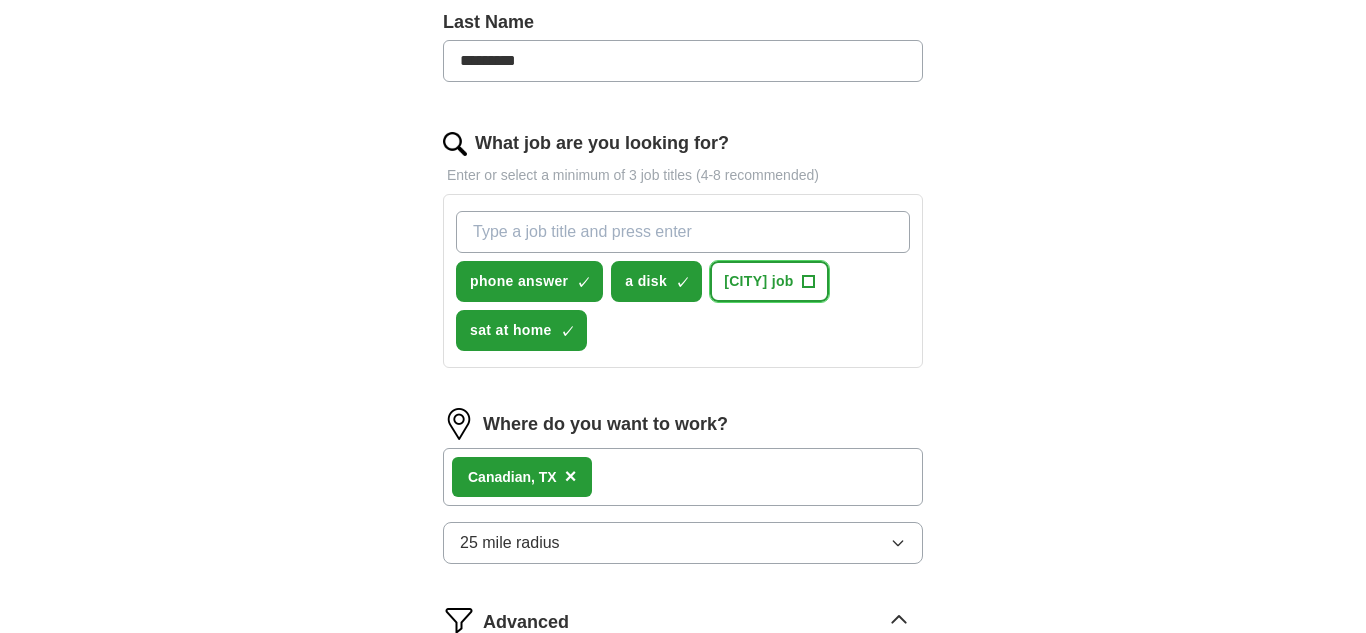 drag, startPoint x: 815, startPoint y: 278, endPoint x: 750, endPoint y: 278, distance: 65 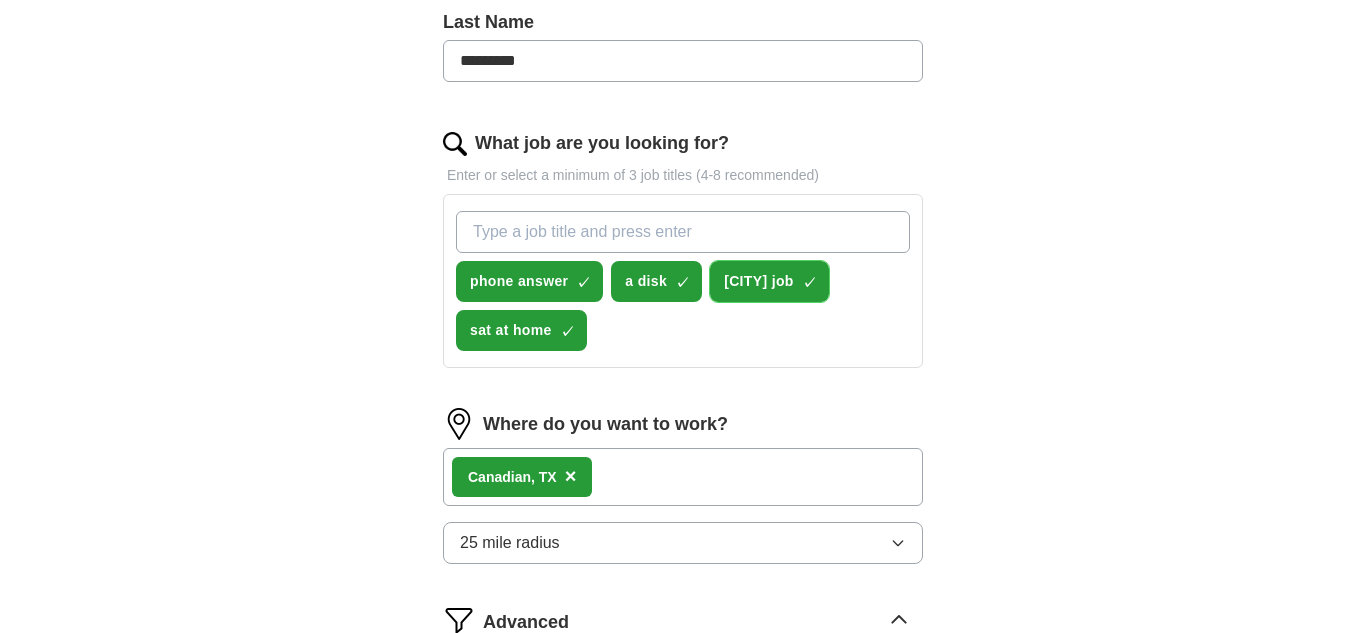 click on "[CITY] job" at bounding box center [759, 281] 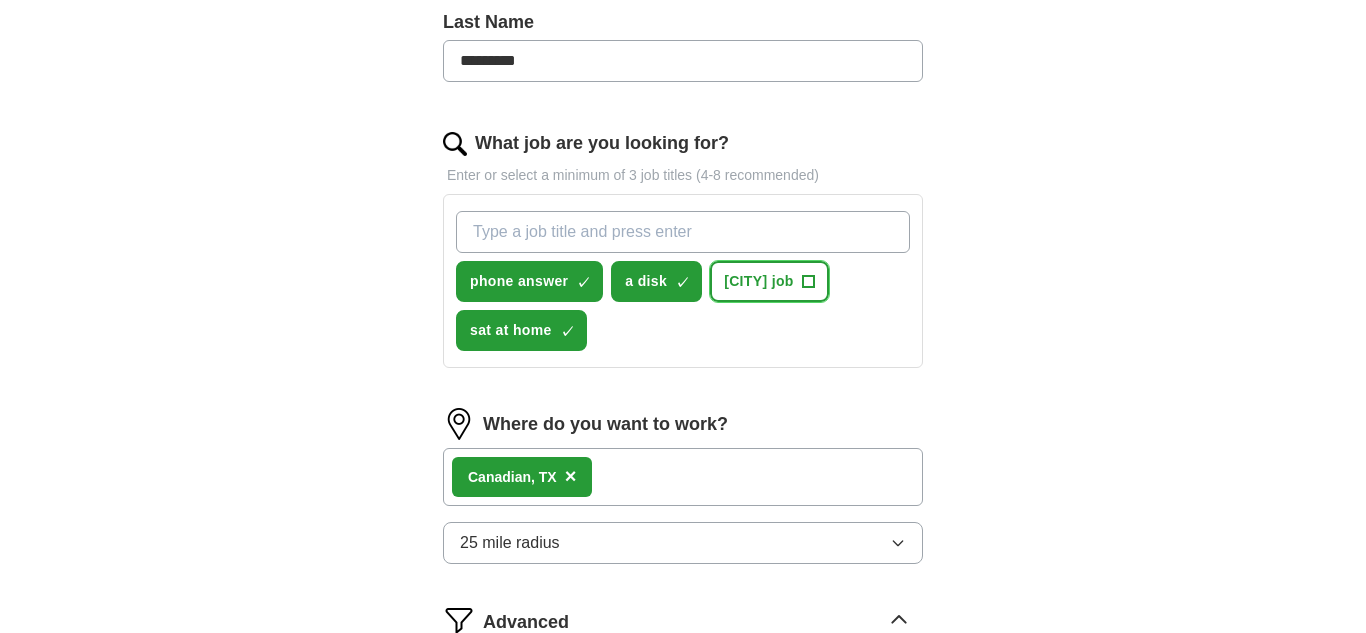 click on "[CITY] job" at bounding box center (759, 281) 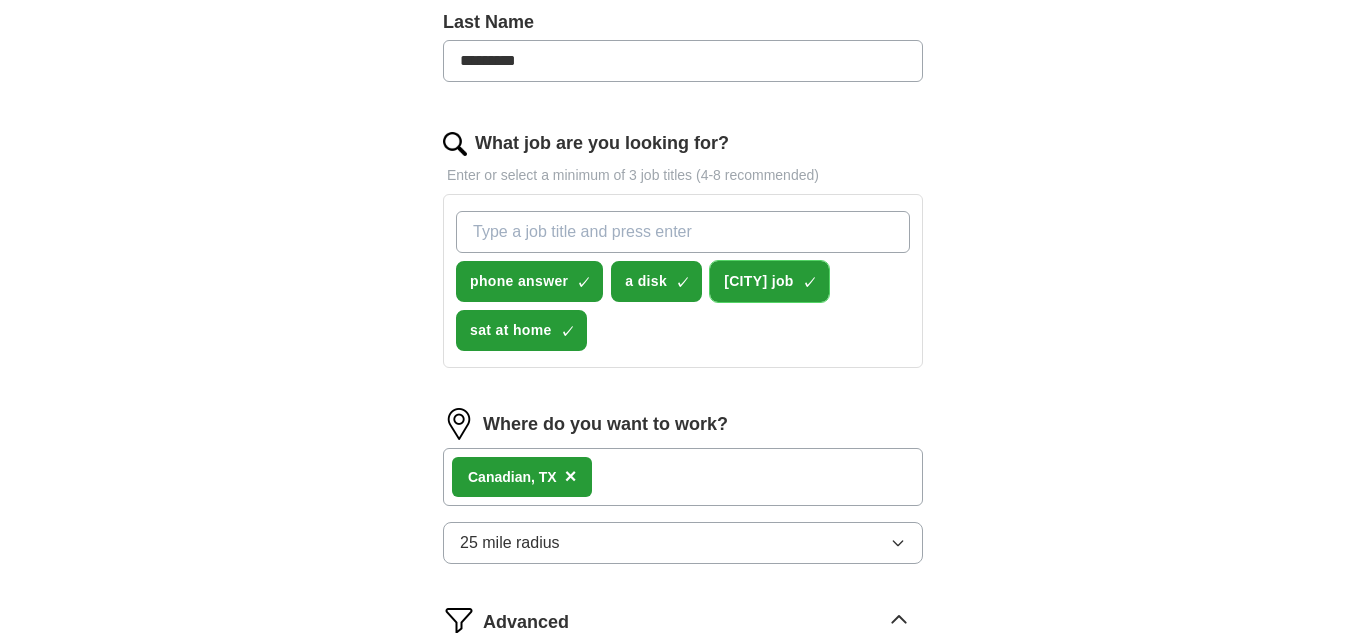 click on "[CITY] job" at bounding box center [759, 281] 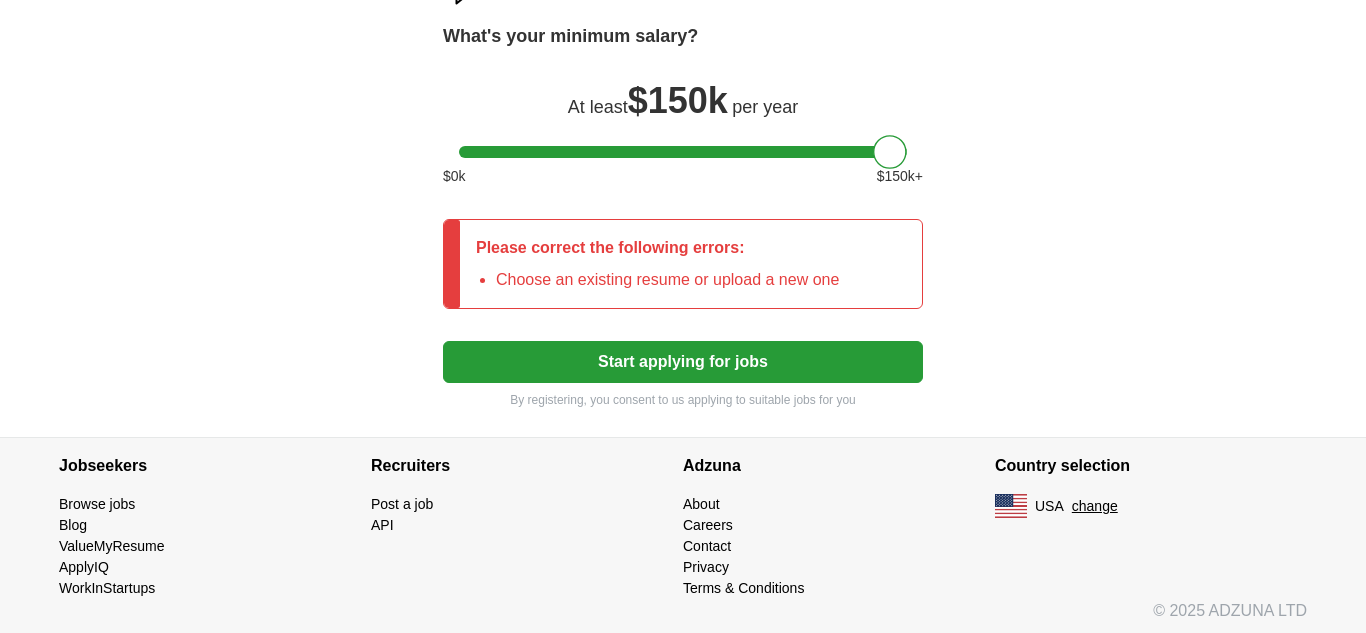 scroll, scrollTop: 1272, scrollLeft: 0, axis: vertical 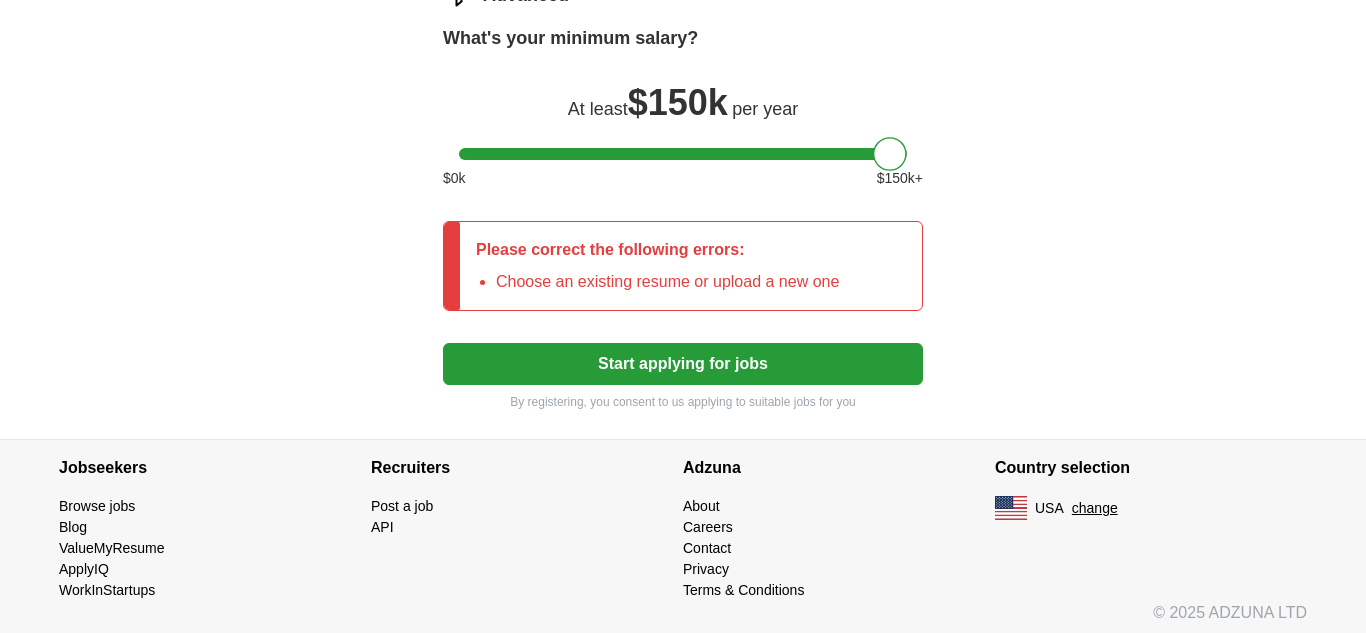 click on "Start applying for jobs" at bounding box center (683, 364) 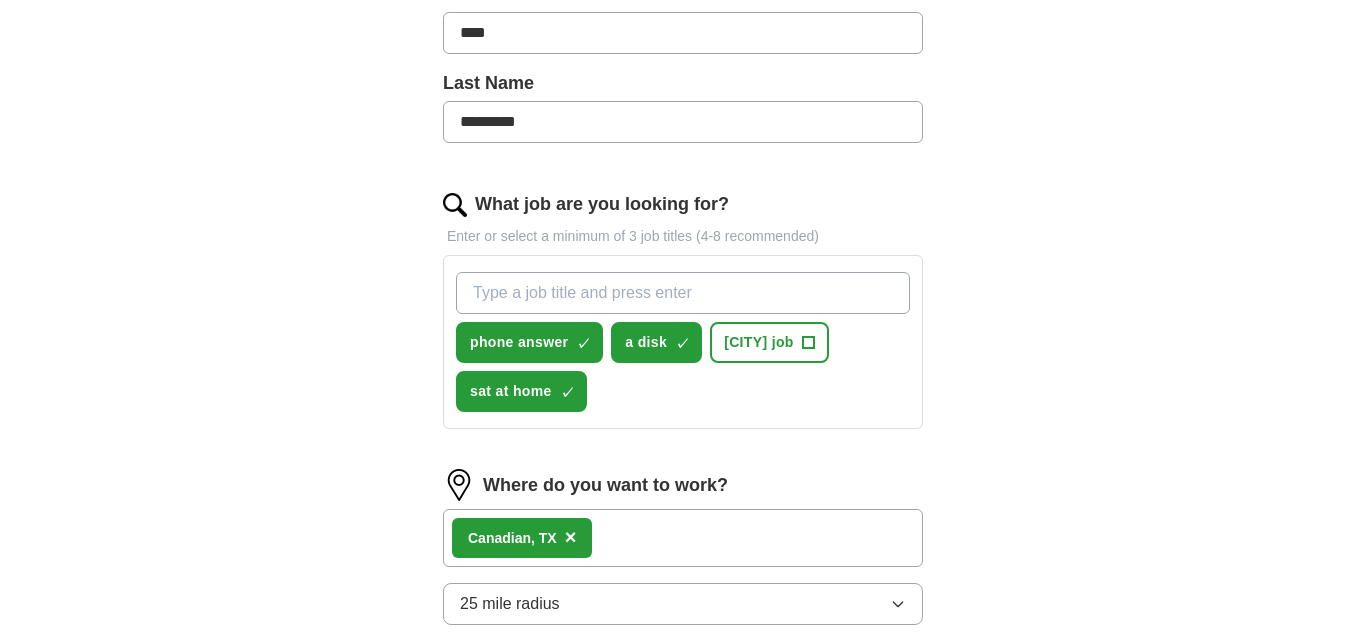 scroll, scrollTop: 597, scrollLeft: 0, axis: vertical 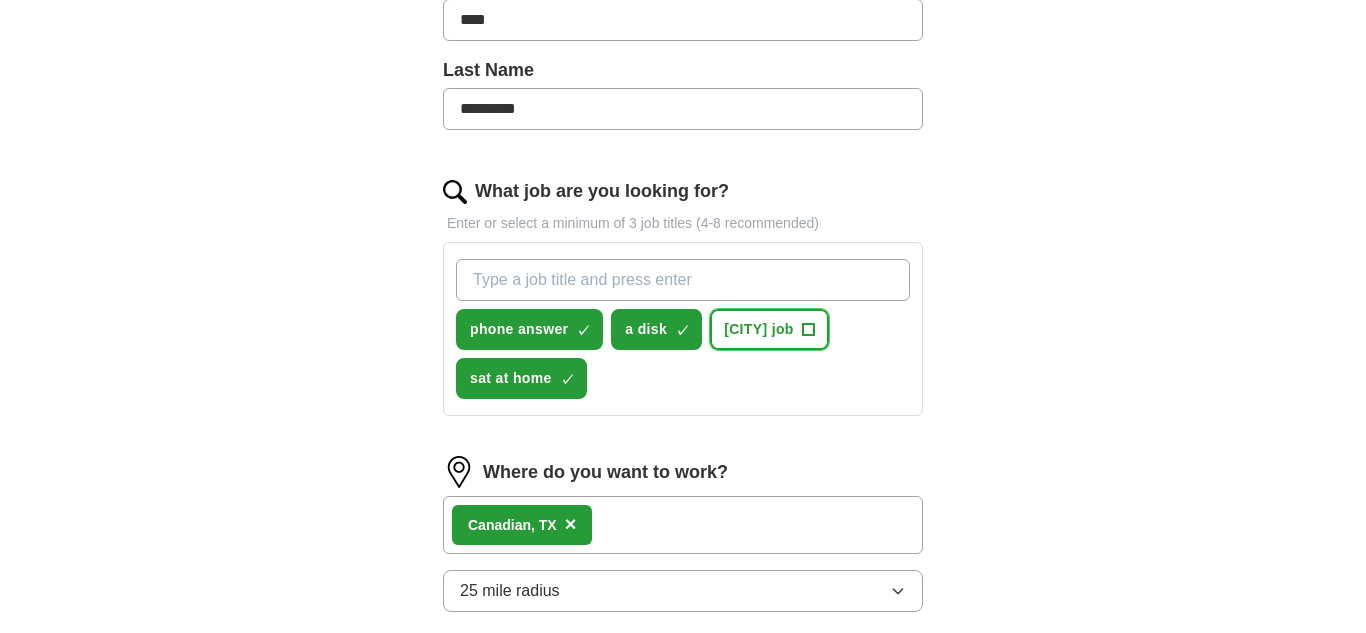 click on "+" at bounding box center [808, 330] 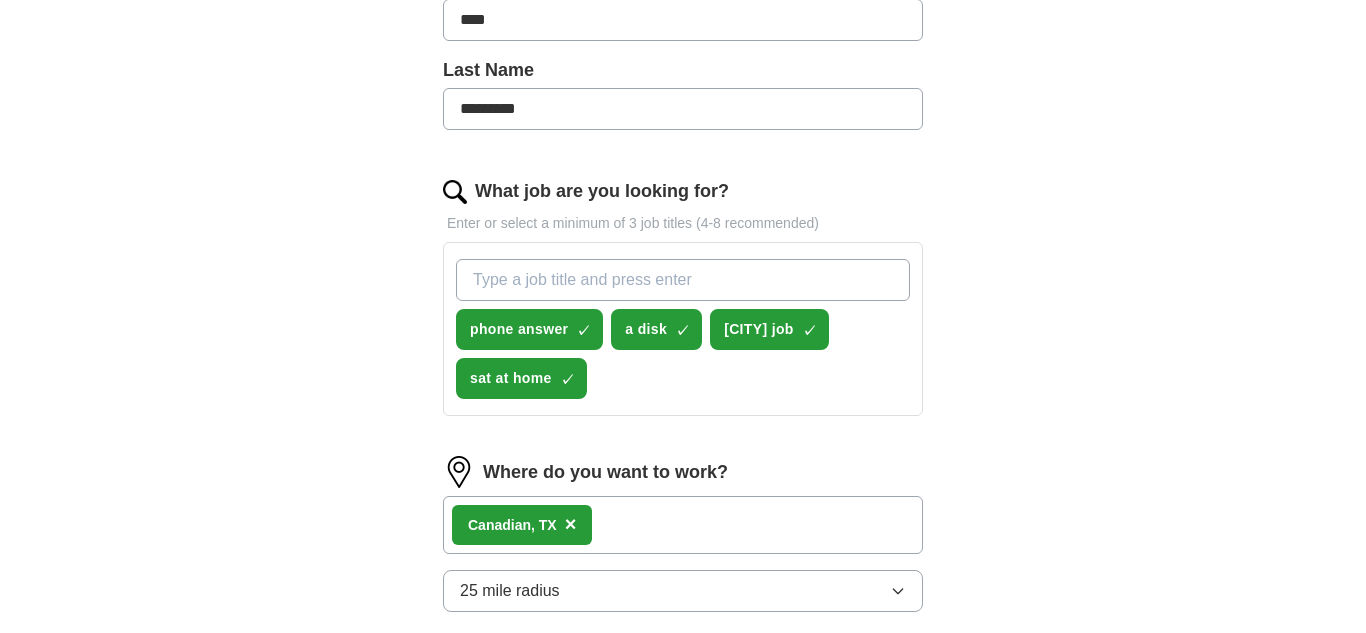drag, startPoint x: 626, startPoint y: 277, endPoint x: 641, endPoint y: 285, distance: 17 